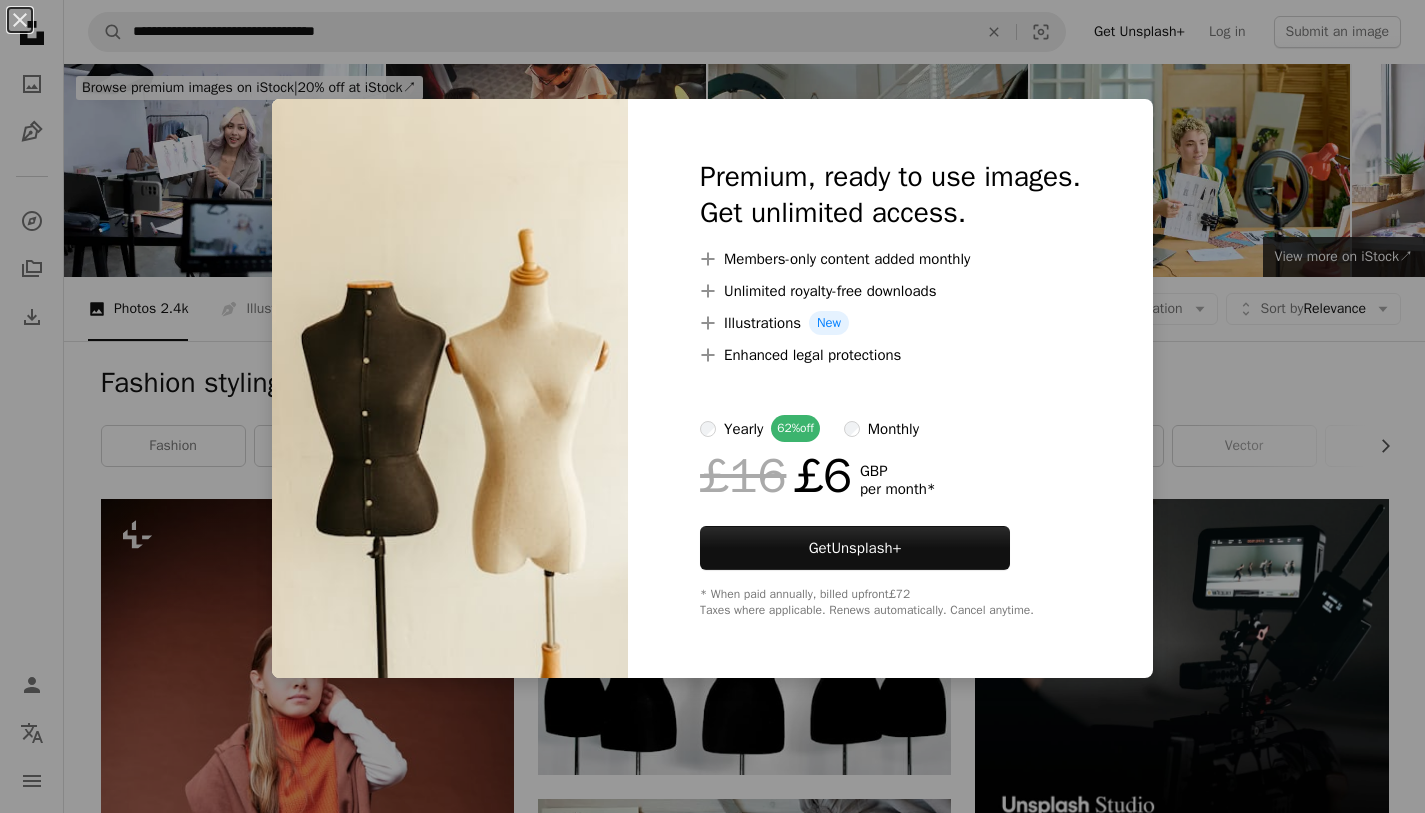 scroll, scrollTop: 2692, scrollLeft: 0, axis: vertical 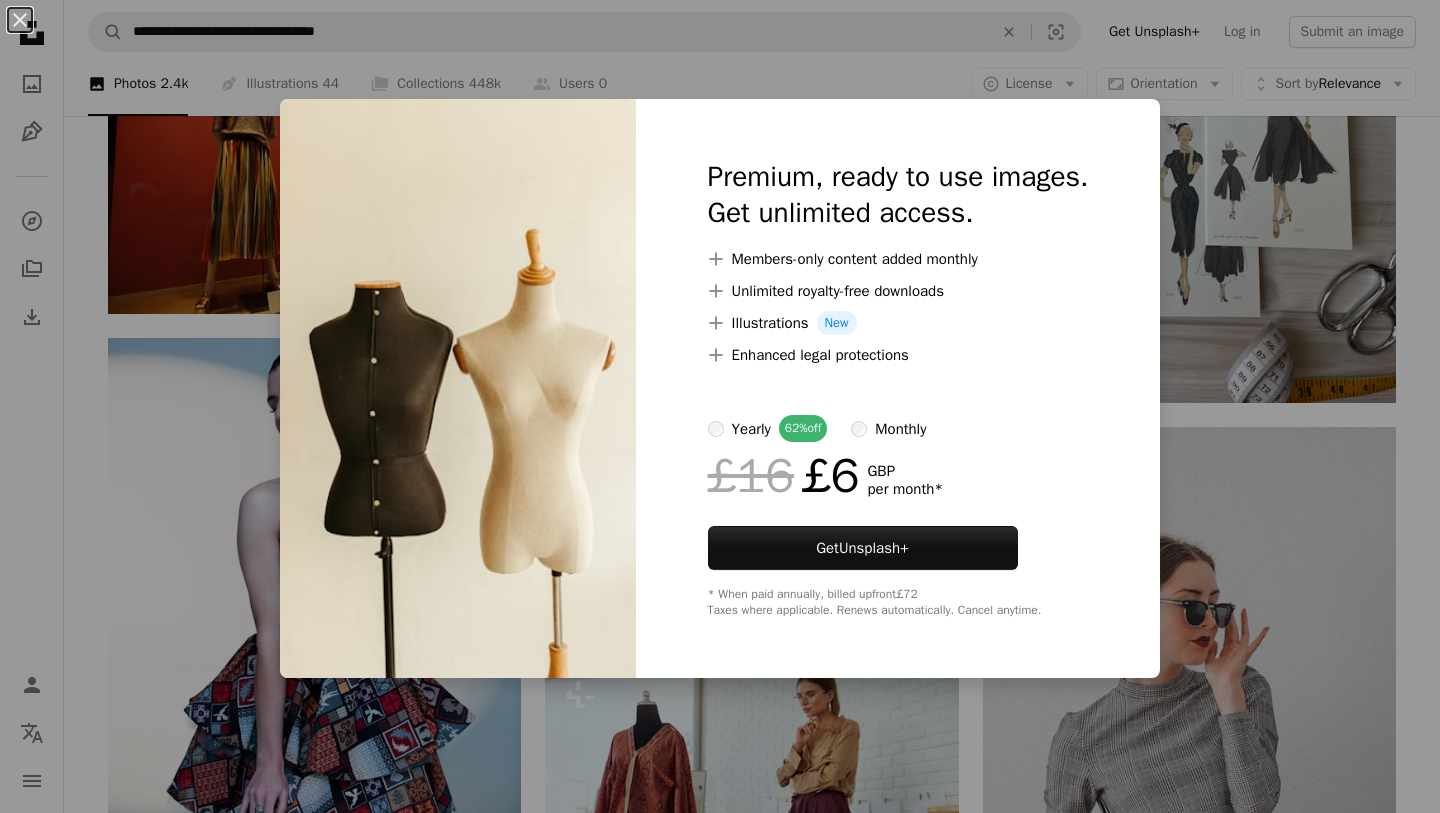click on "An X shape Premium, ready to use images. Get unlimited access. A plus sign Members-only content added monthly A plus sign Unlimited royalty-free downloads A plus sign Illustrations  New A plus sign Enhanced legal protections yearly 62%  off monthly £16   £6 GBP per month * Get  Unsplash+ * When paid annually, billed upfront  £72 Taxes where applicable. Renews automatically. Cancel anytime." at bounding box center (720, 406) 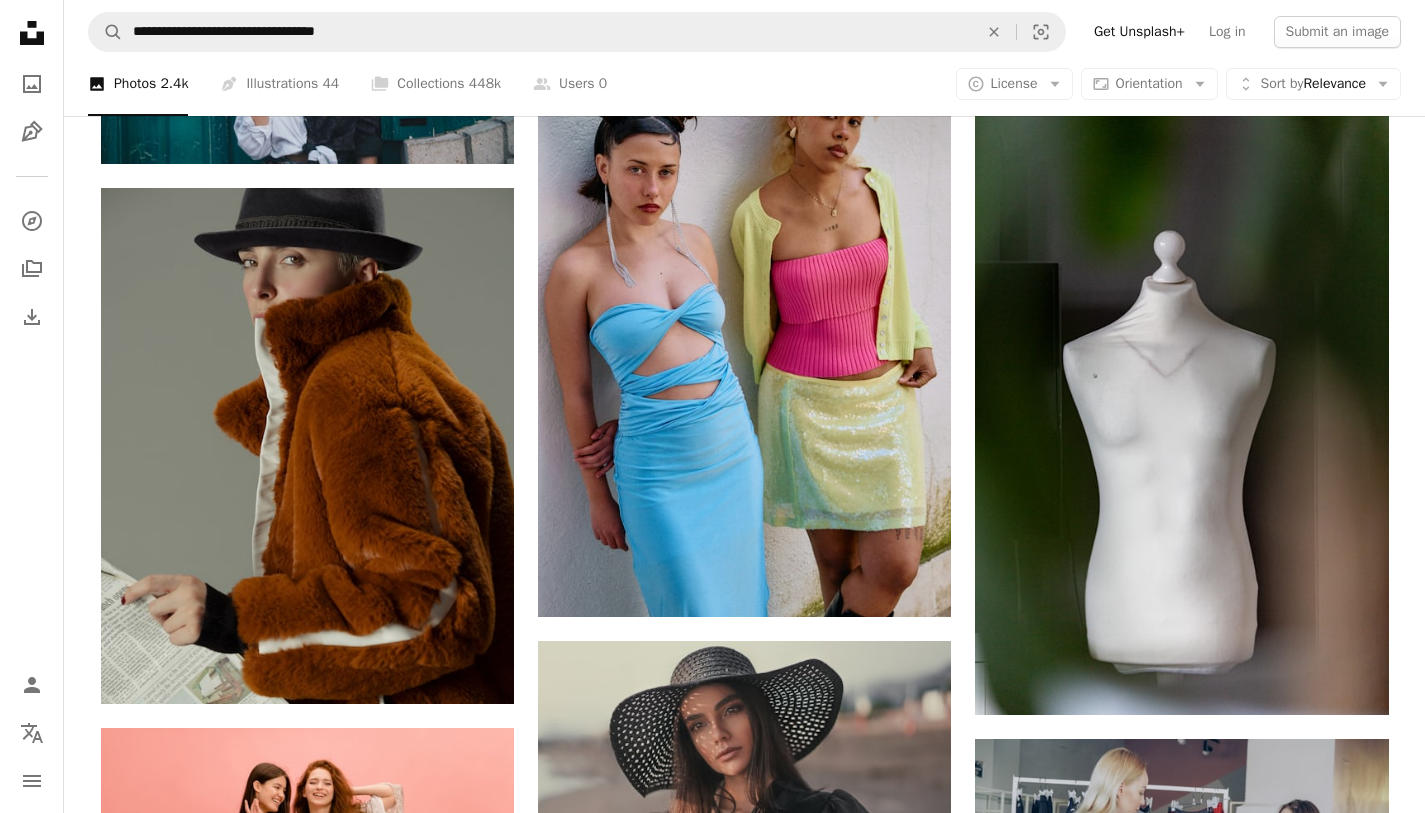 scroll, scrollTop: 6224, scrollLeft: 0, axis: vertical 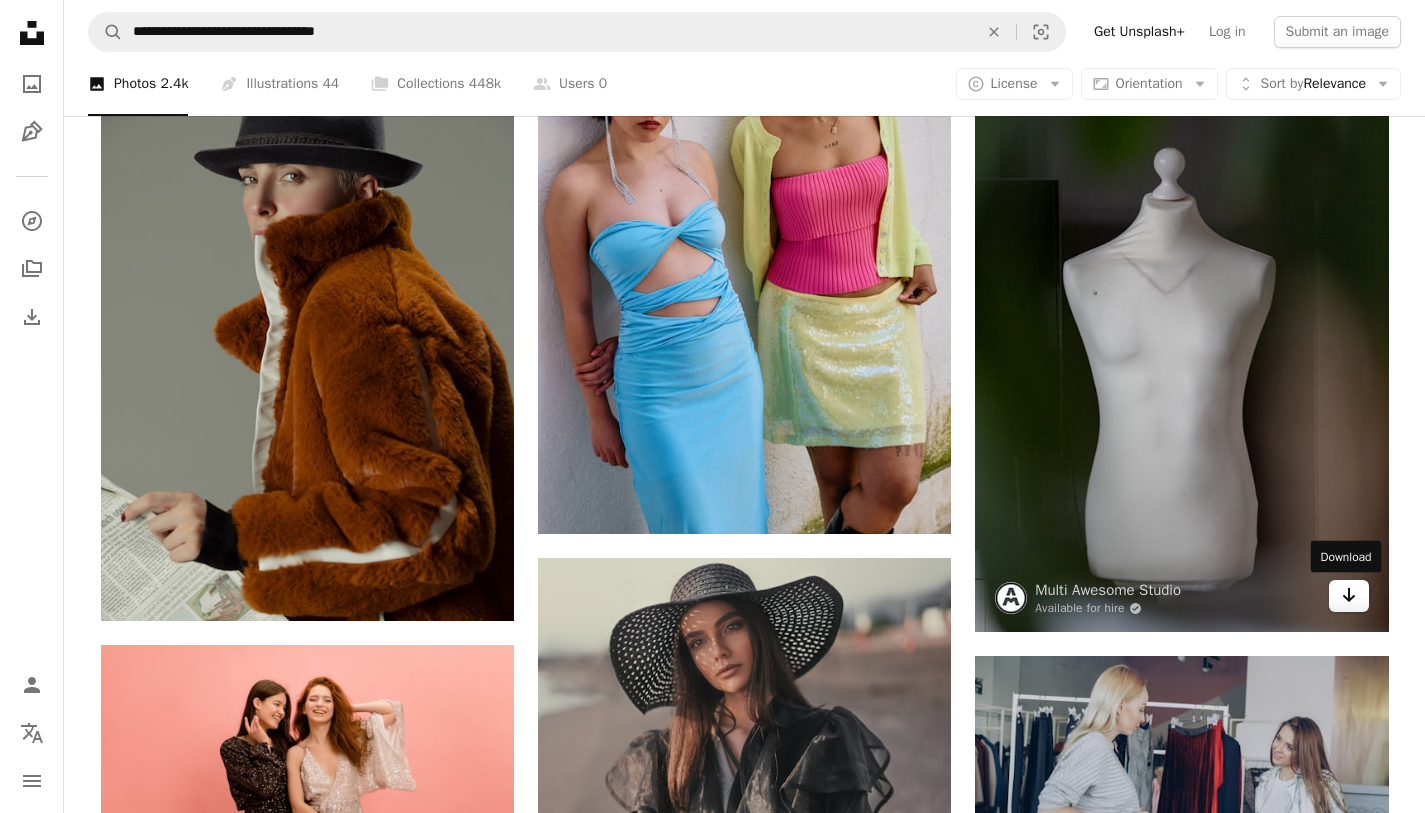 click 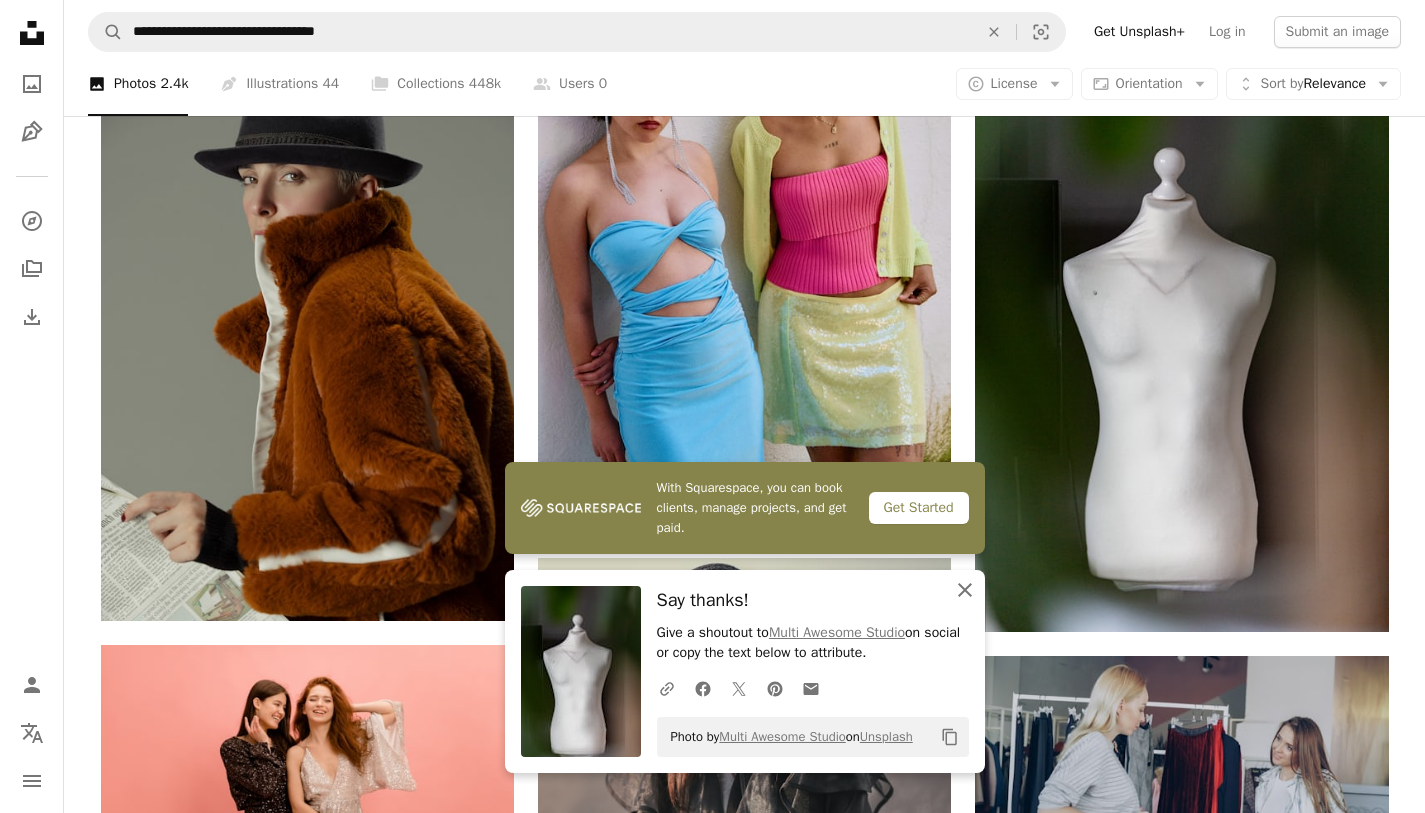 scroll, scrollTop: 6588, scrollLeft: 0, axis: vertical 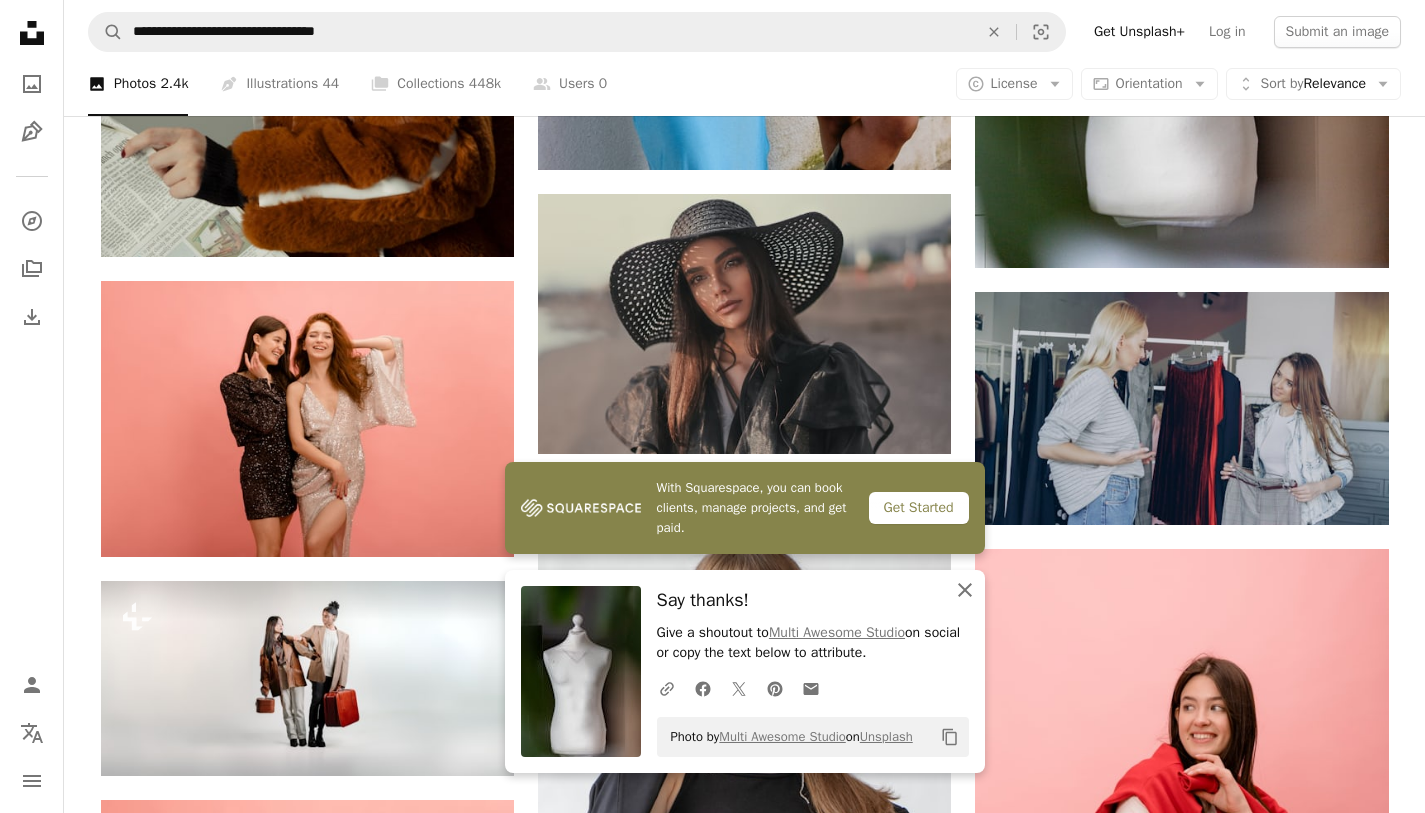 click on "An X shape" 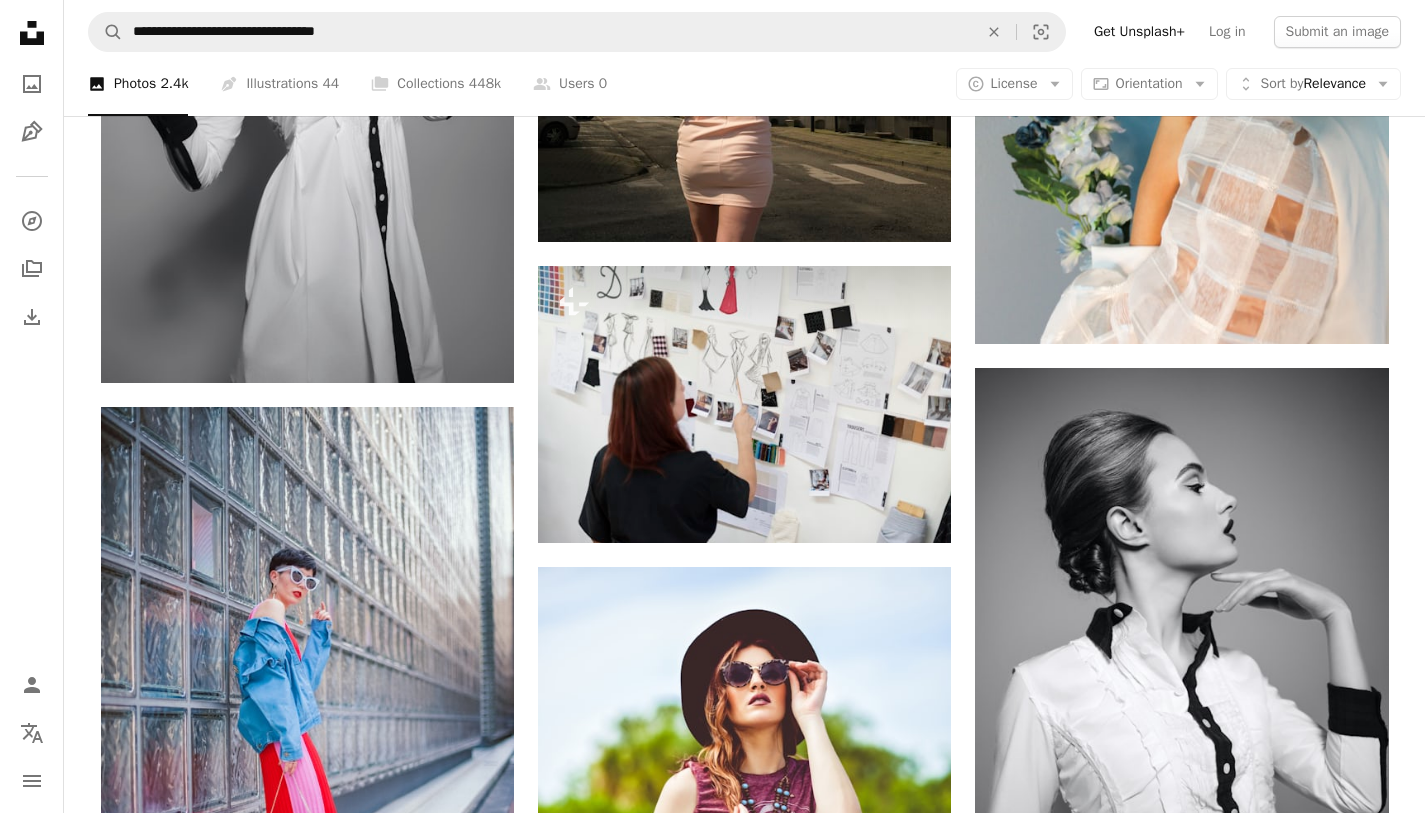 scroll, scrollTop: 10857, scrollLeft: 0, axis: vertical 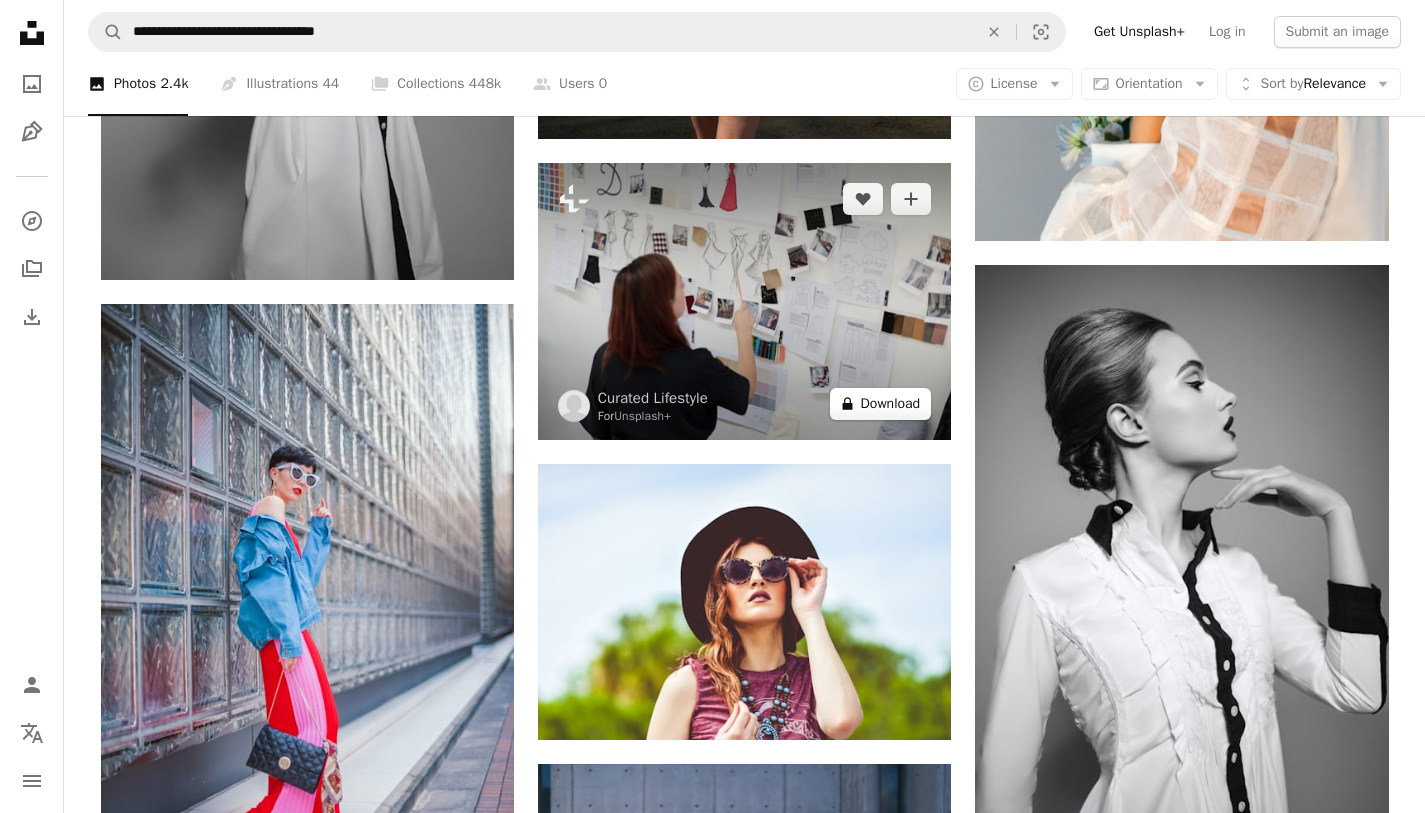 click on "A lock   Download" at bounding box center [881, 404] 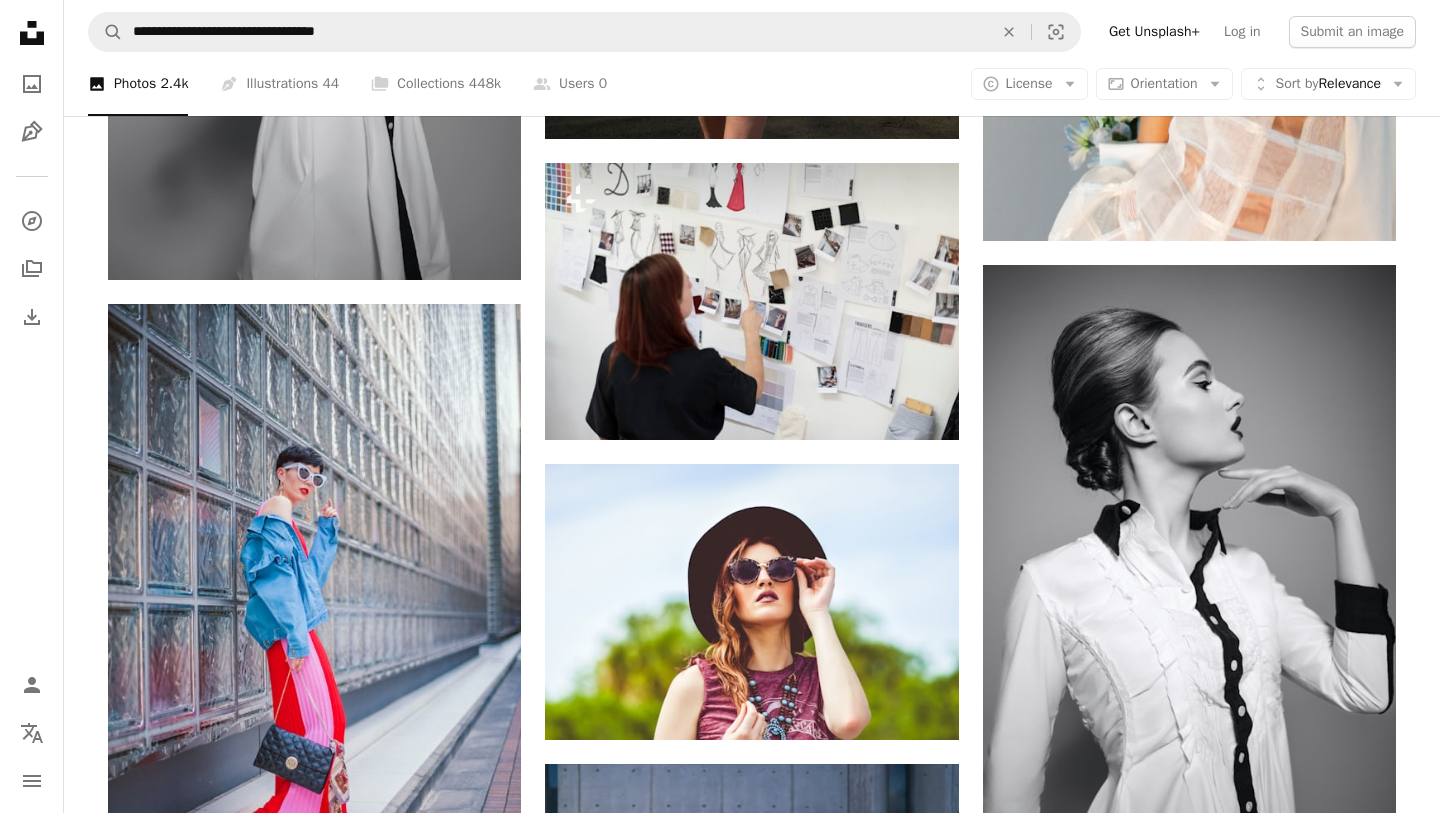 click on "An X shape Premium, ready to use images. Get unlimited access. A plus sign Members-only content added monthly A plus sign Unlimited royalty-free downloads A plus sign Illustrations  New A plus sign Enhanced legal protections yearly 62%  off monthly £16   £6 GBP per month * Get  Unsplash+ * When paid annually, billed upfront  £72 Taxes where applicable. Renews automatically. Cancel anytime." at bounding box center [720, 5983] 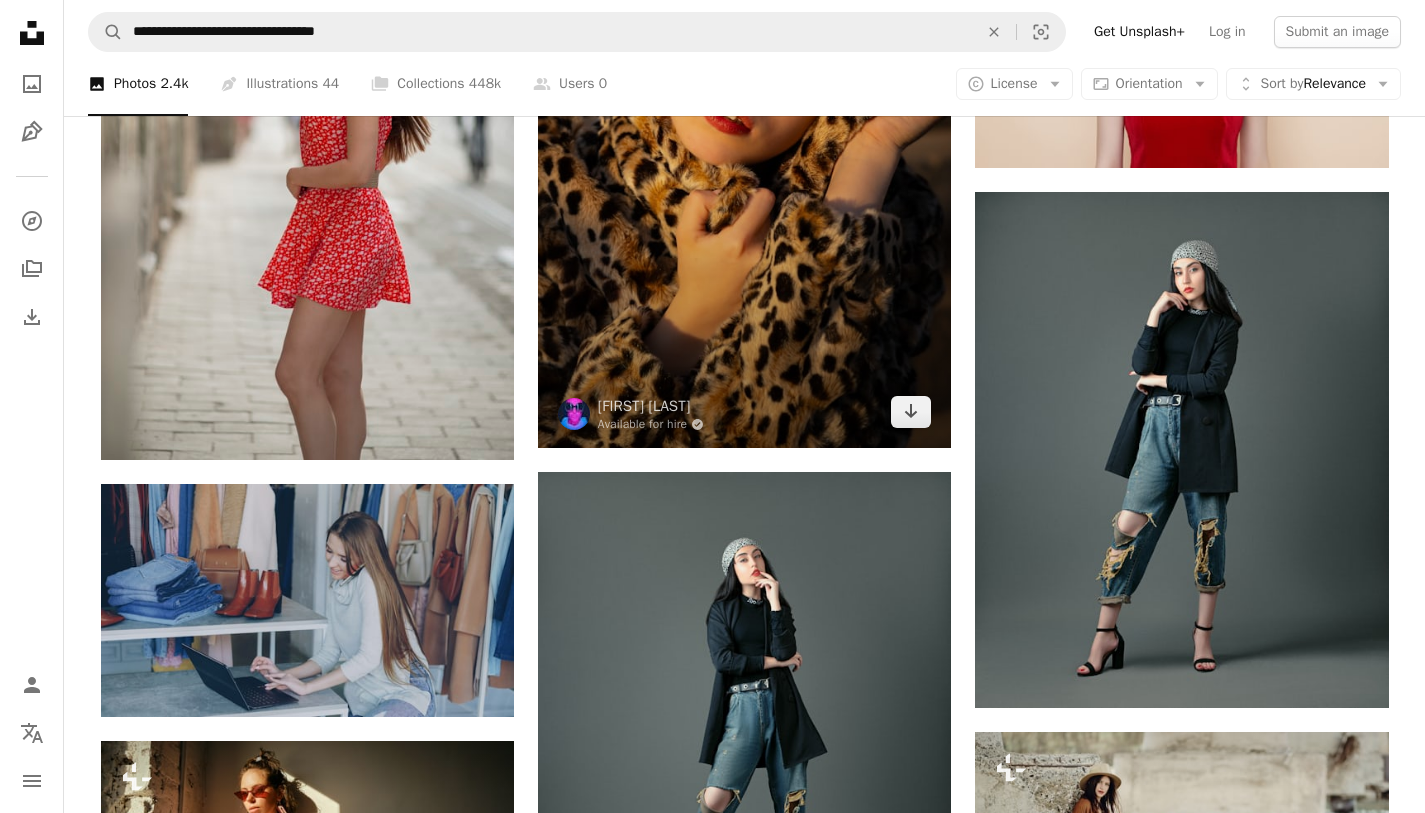 scroll, scrollTop: 15023, scrollLeft: 0, axis: vertical 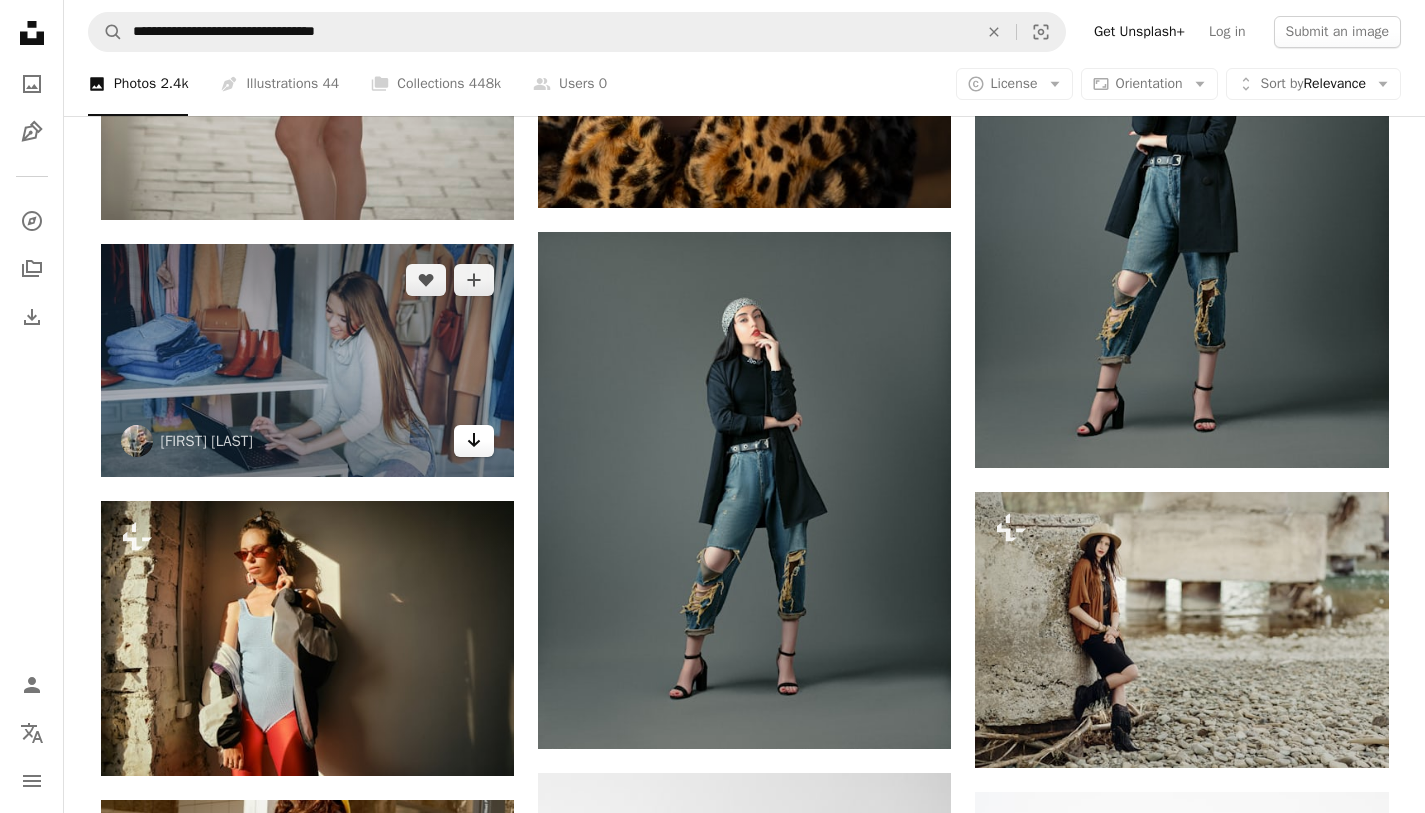 click on "Arrow pointing down" 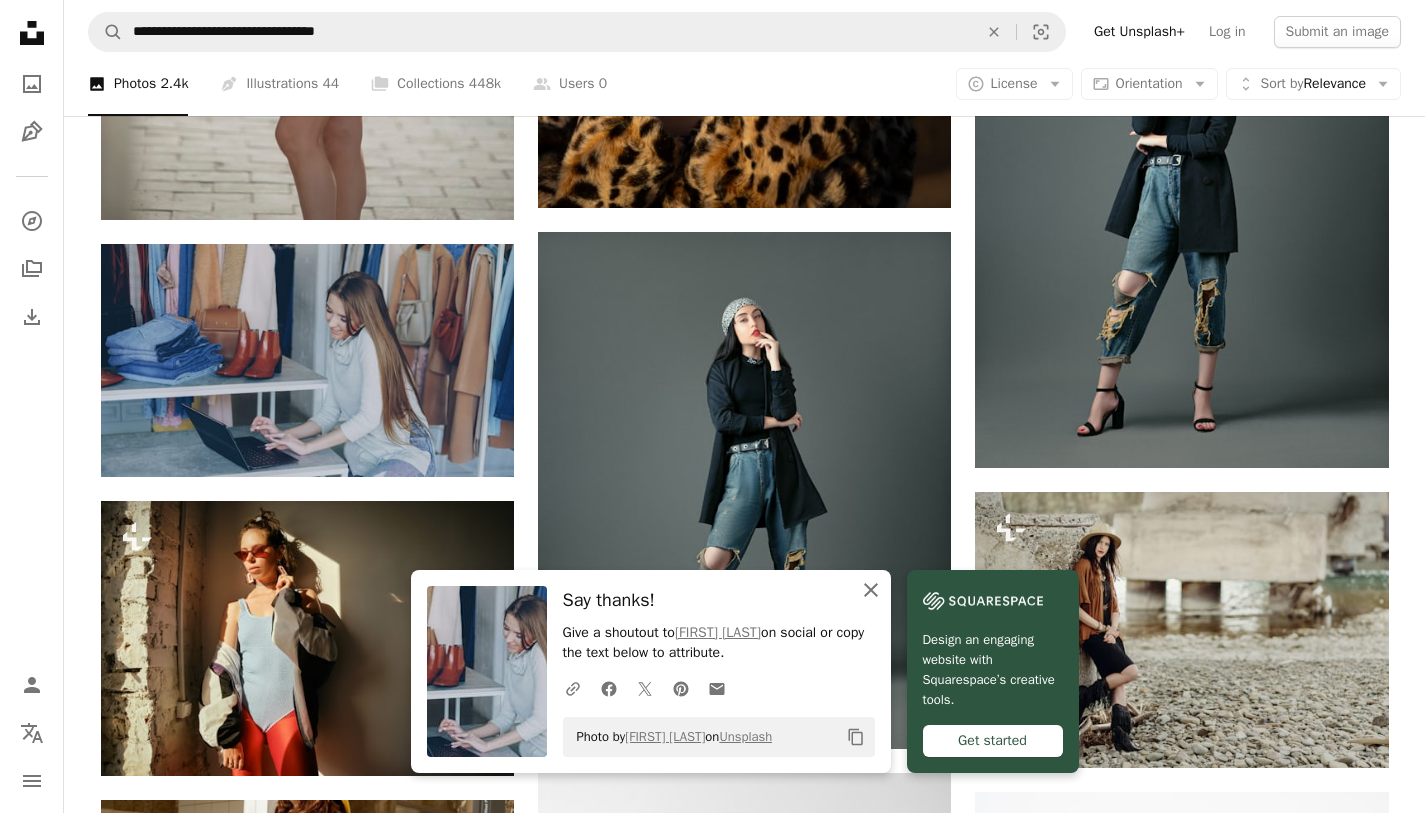 click 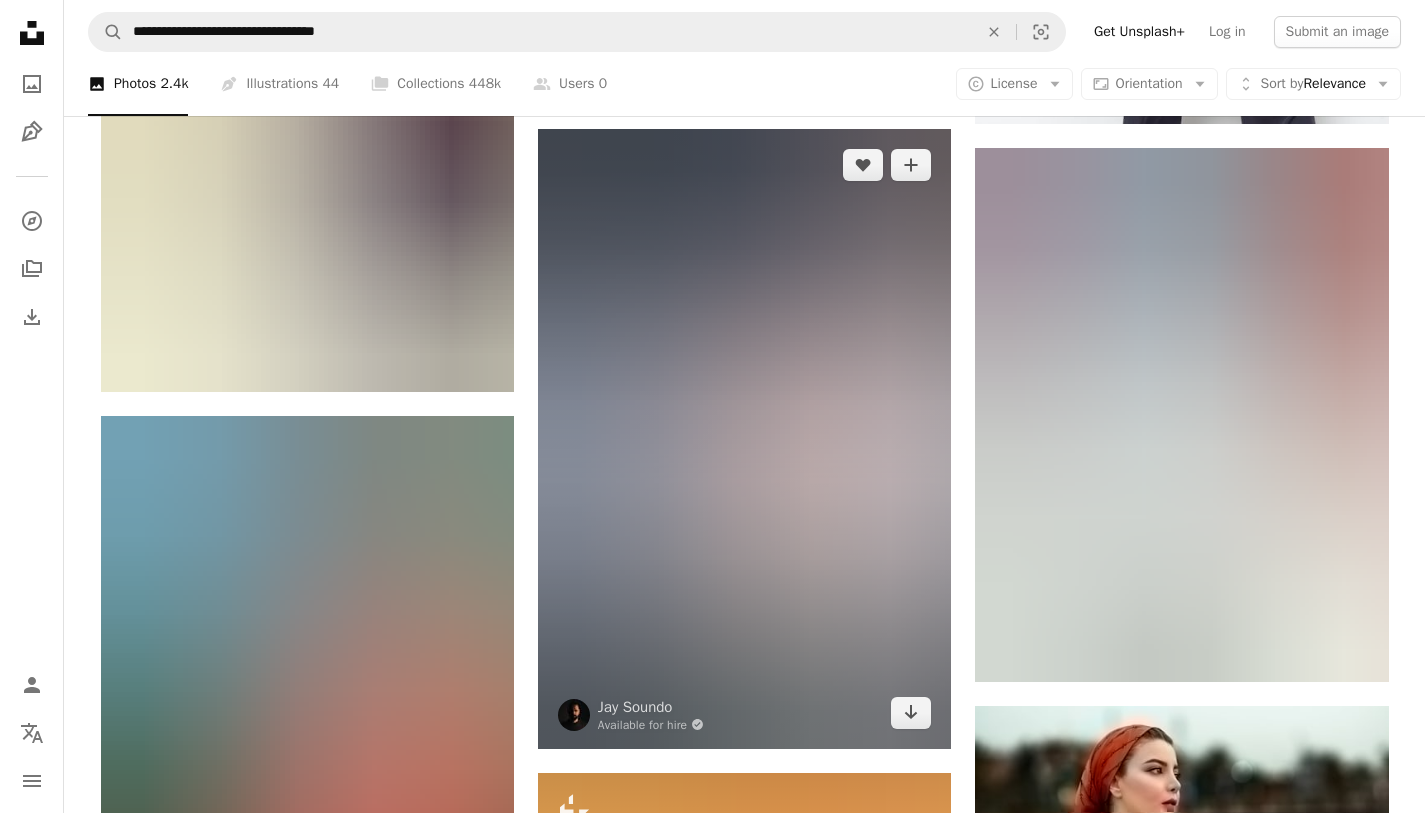 scroll, scrollTop: 16323, scrollLeft: 0, axis: vertical 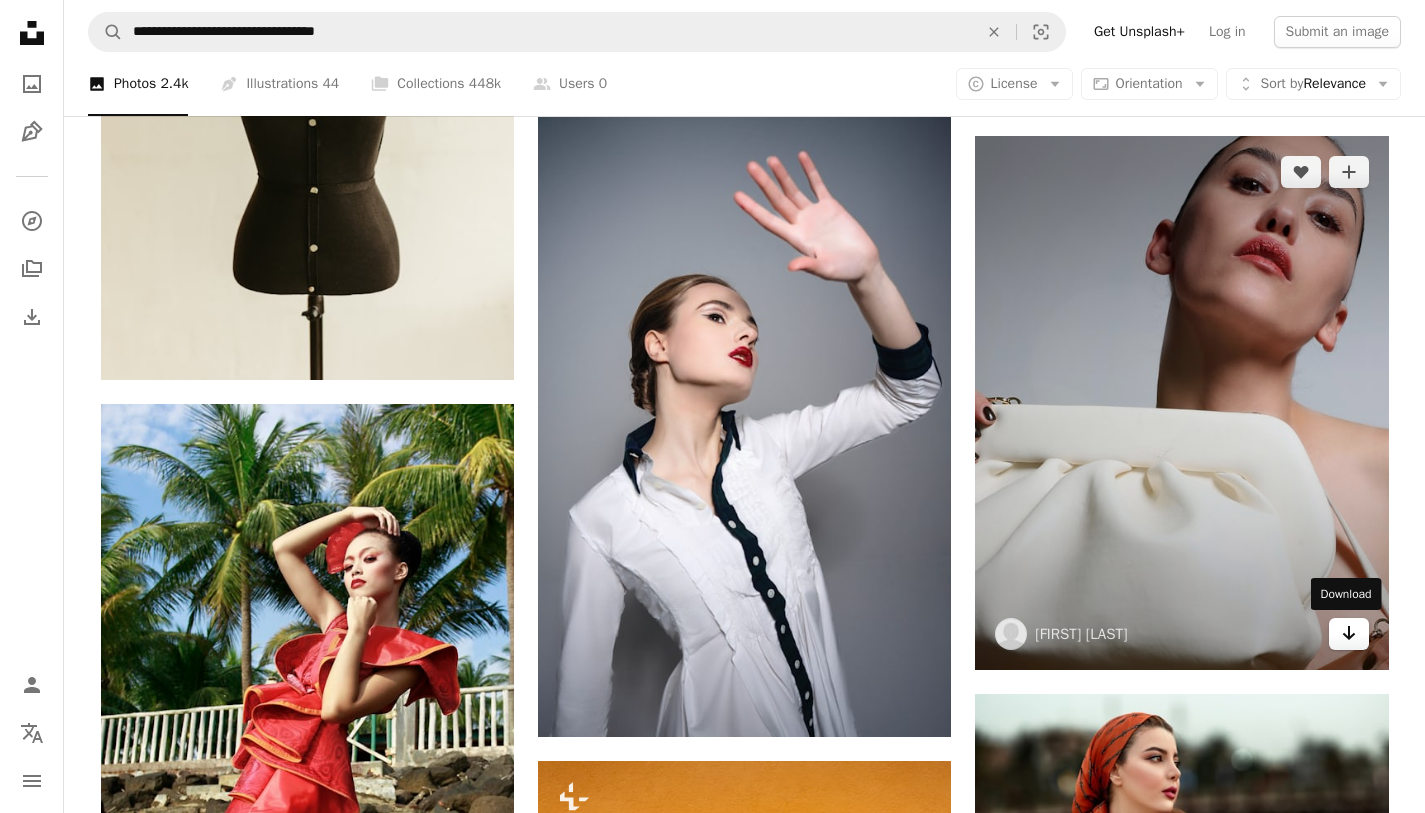 click on "Arrow pointing down" 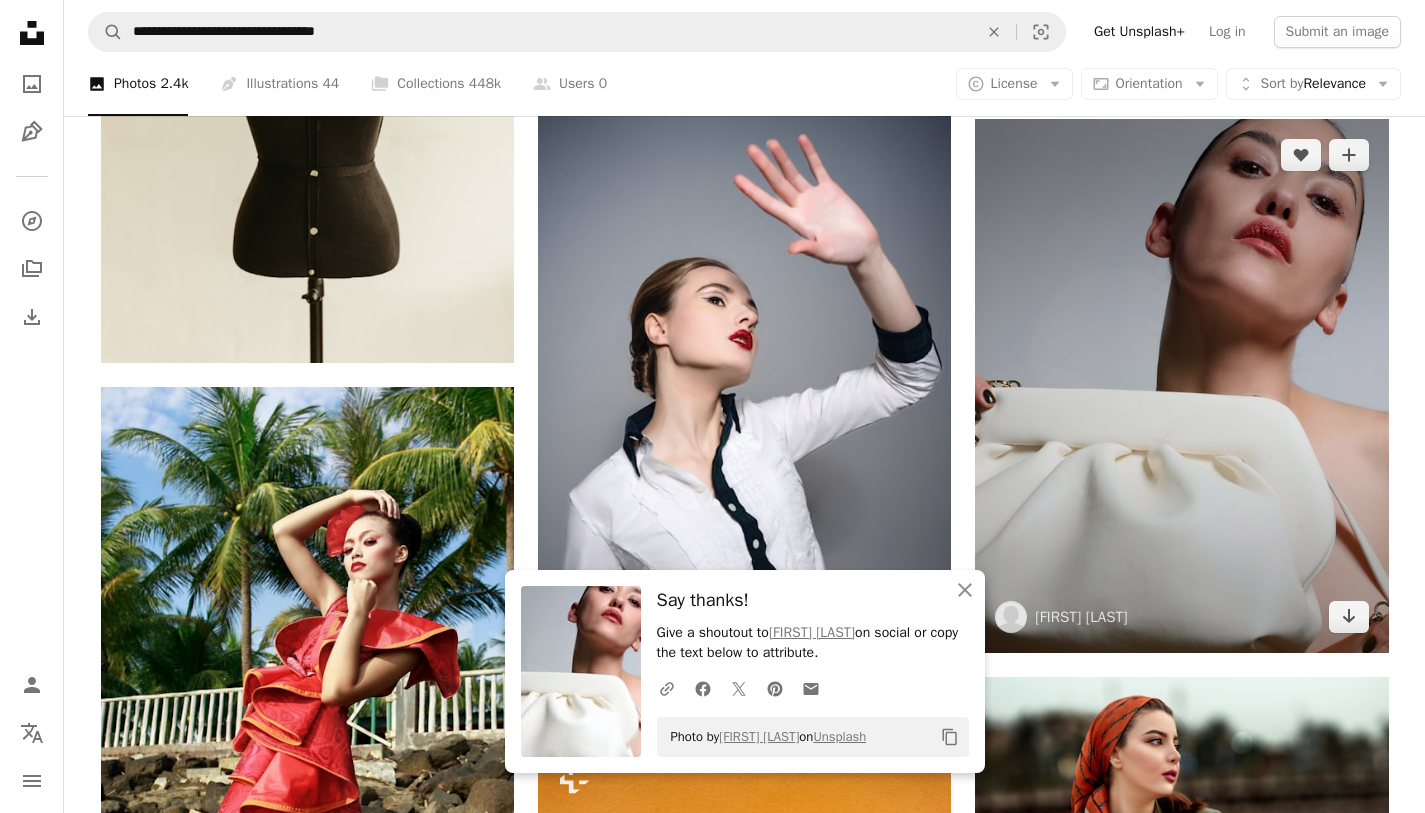scroll, scrollTop: 16626, scrollLeft: 0, axis: vertical 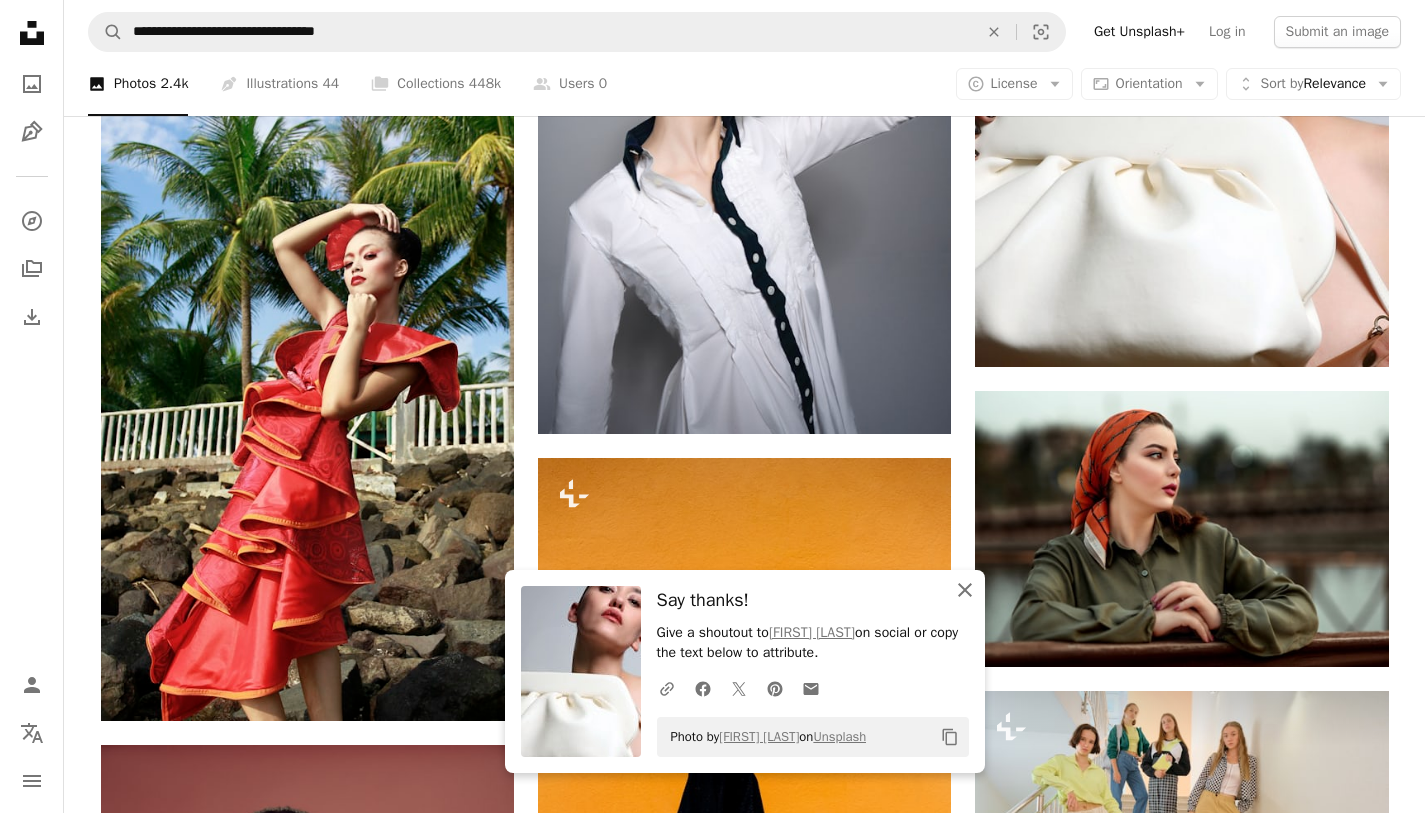 click on "An X shape" 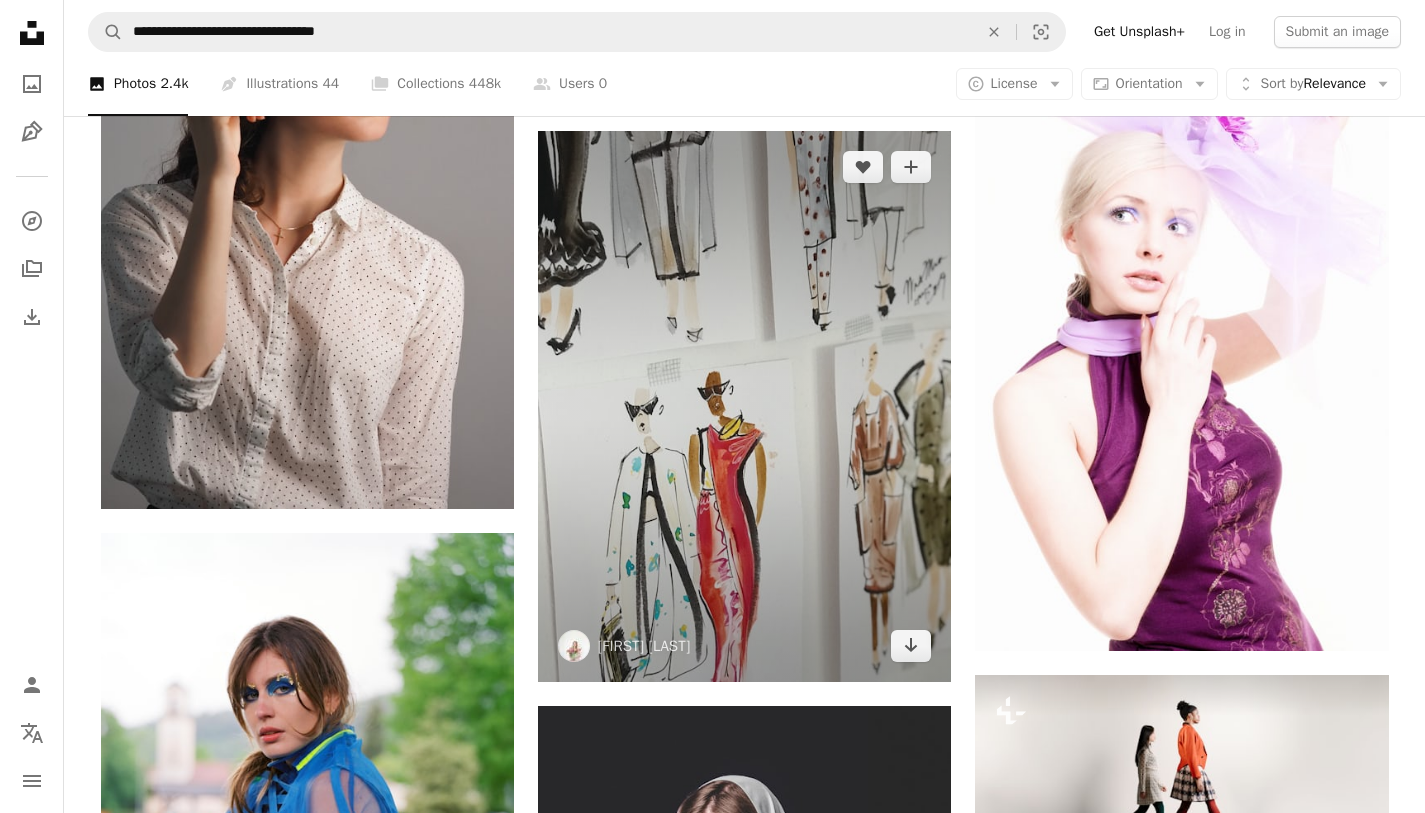 scroll, scrollTop: 18290, scrollLeft: 0, axis: vertical 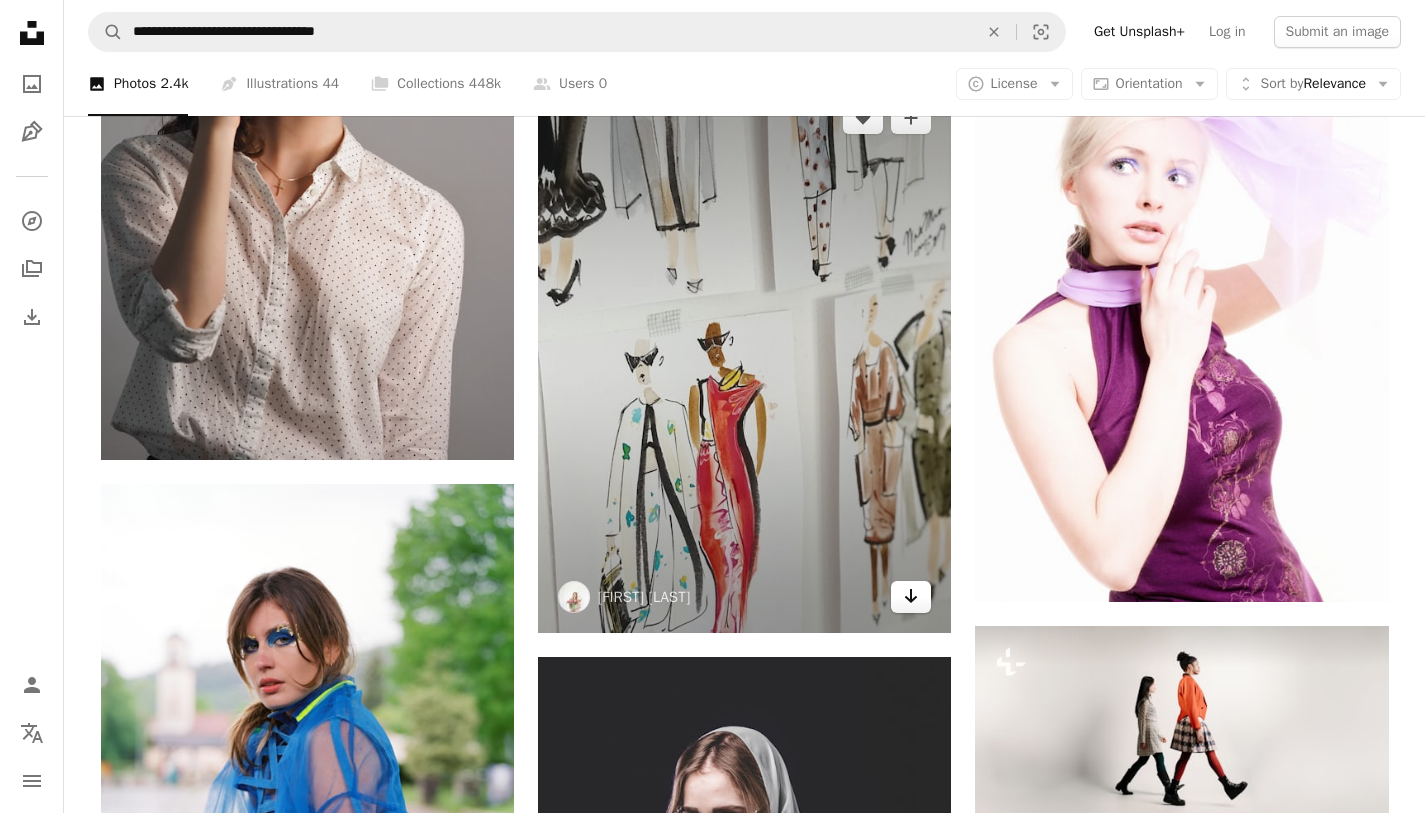 click 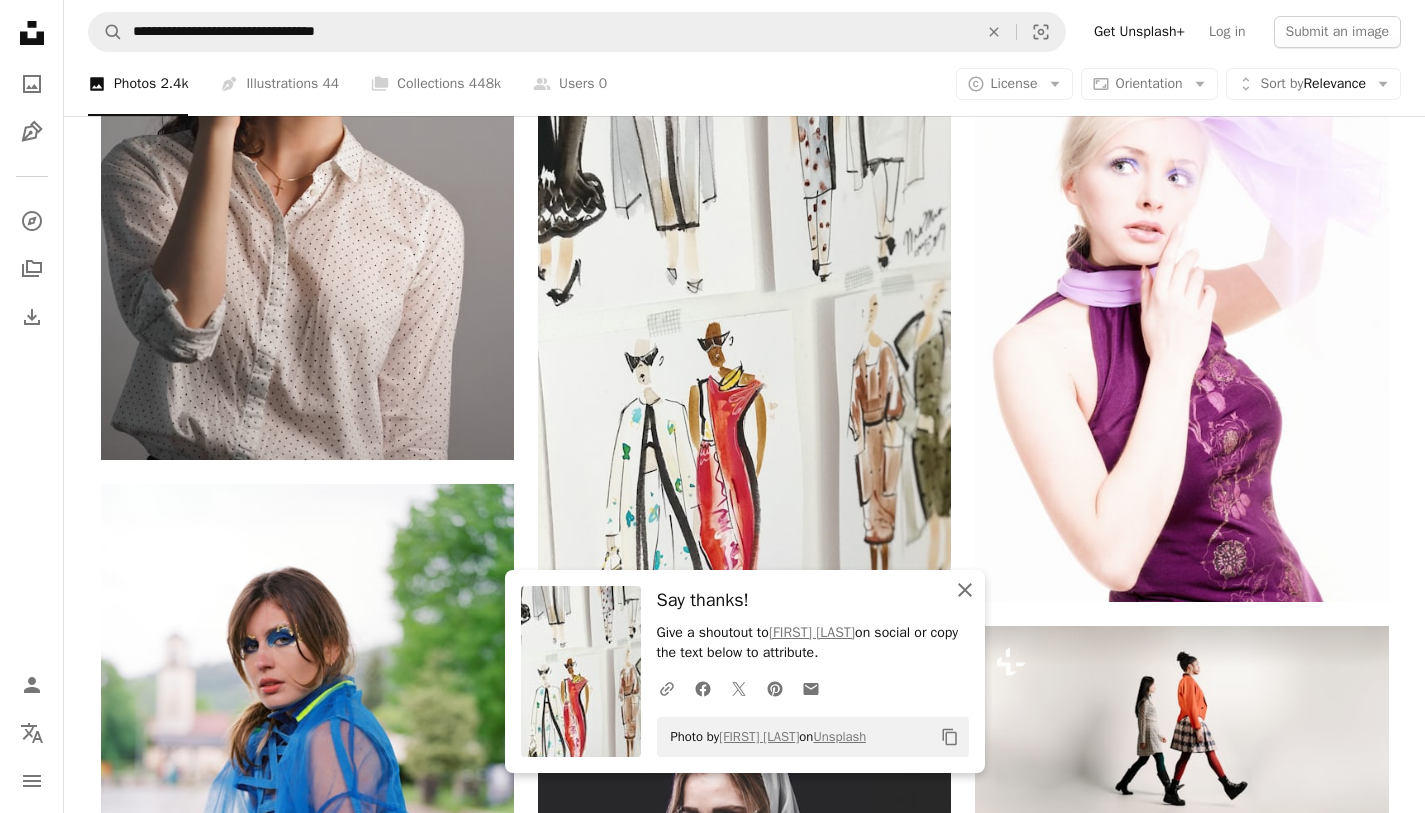click on "An X shape" 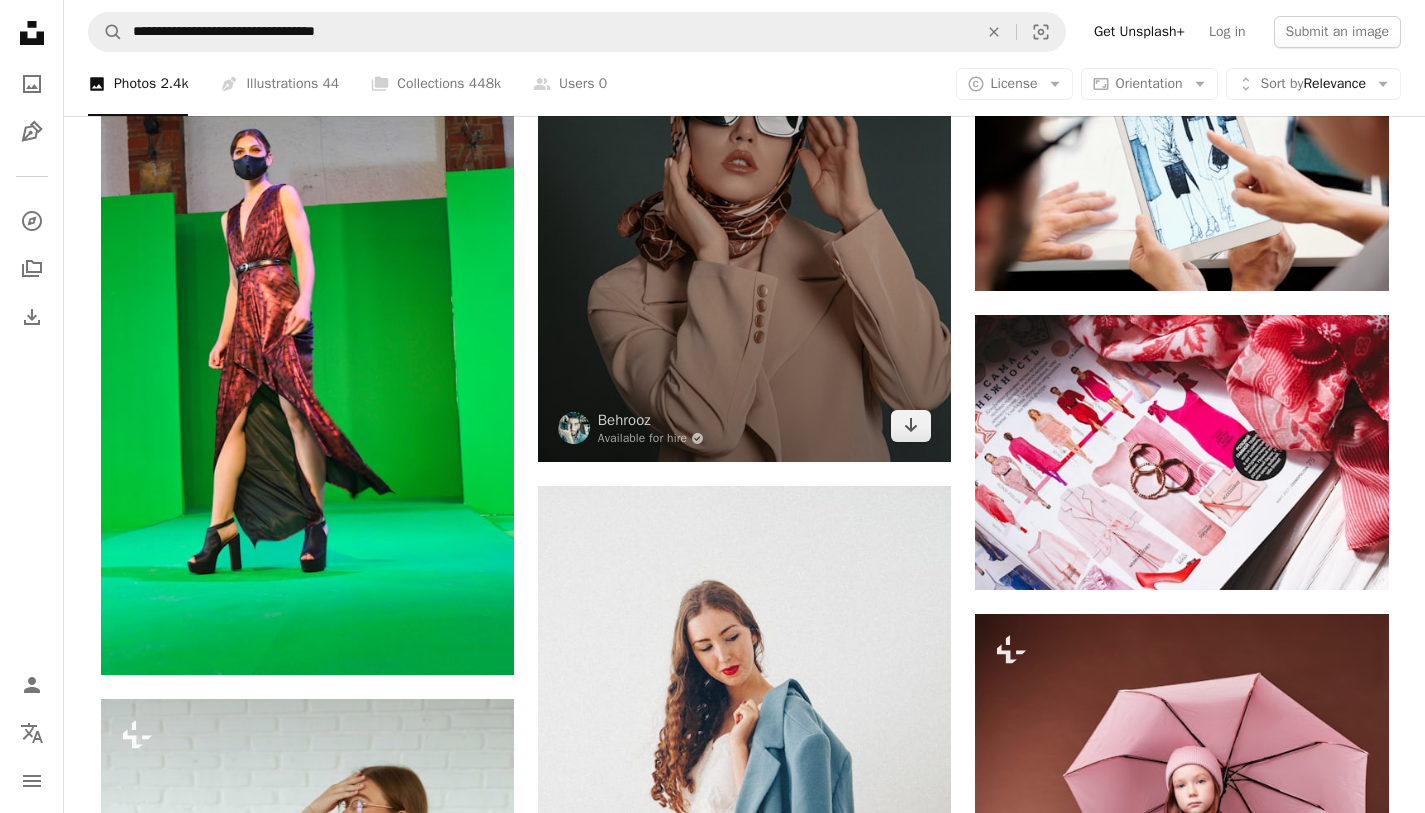scroll, scrollTop: 19664, scrollLeft: 0, axis: vertical 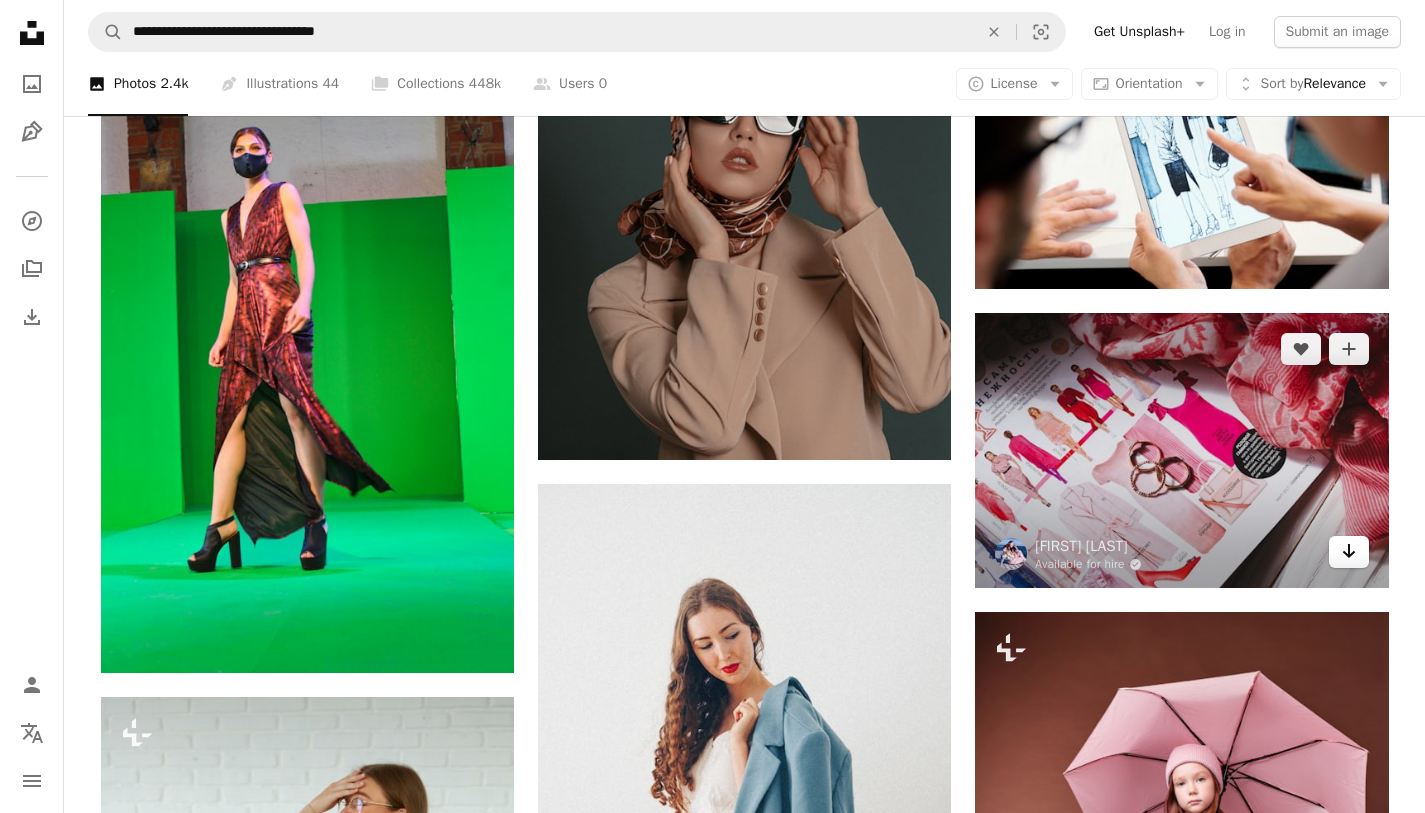 click on "Arrow pointing down" 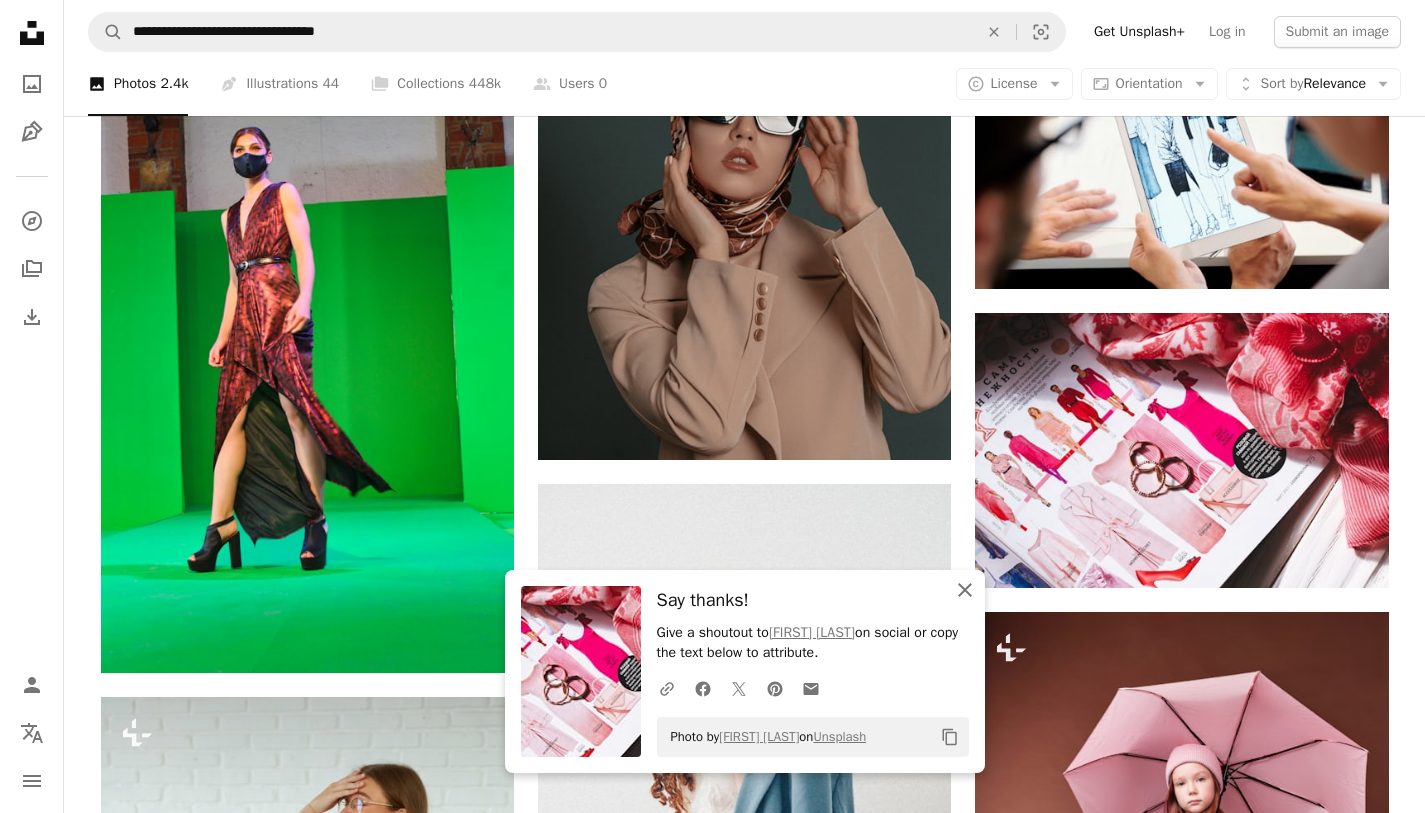 click on "An X shape" 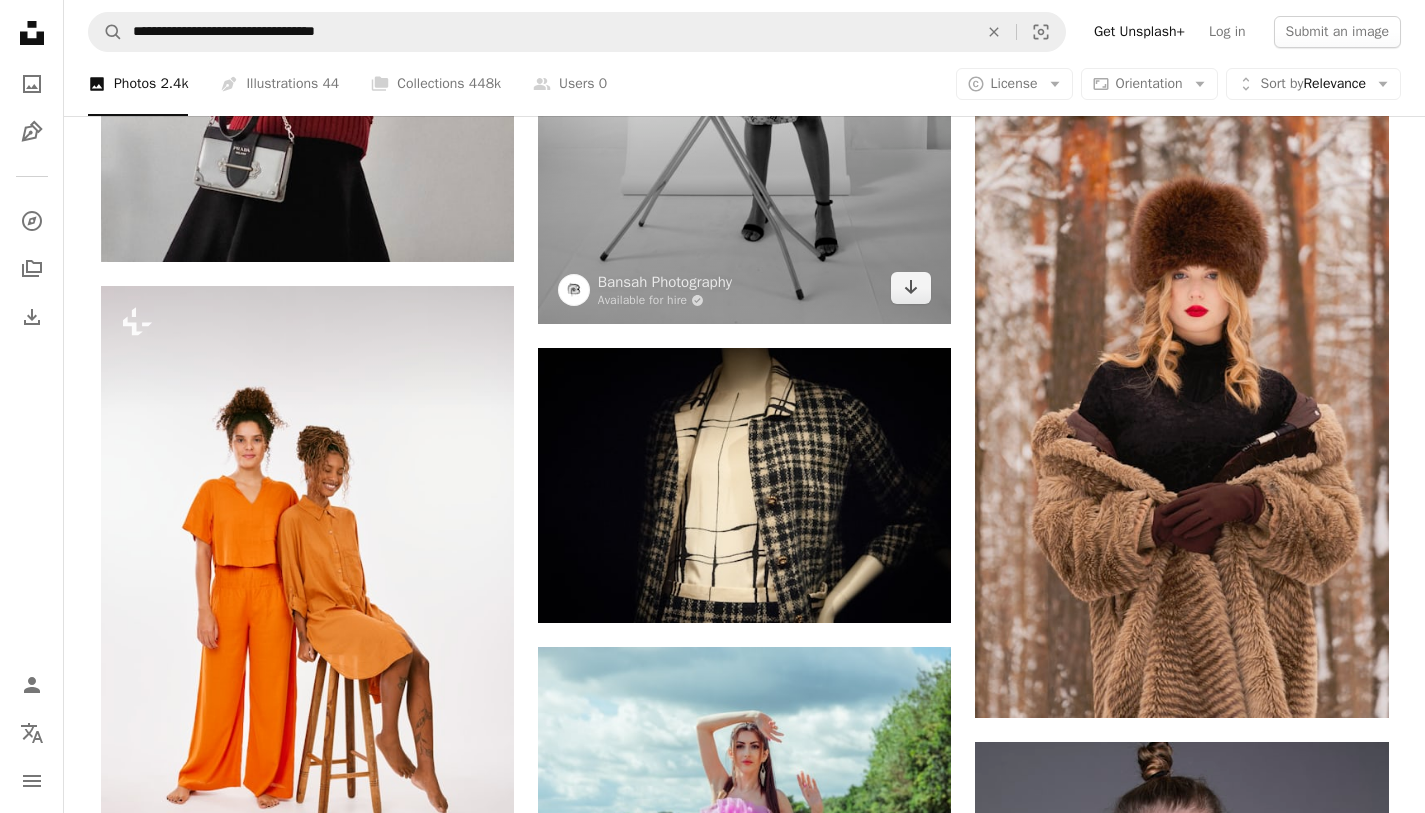 scroll, scrollTop: 22313, scrollLeft: 0, axis: vertical 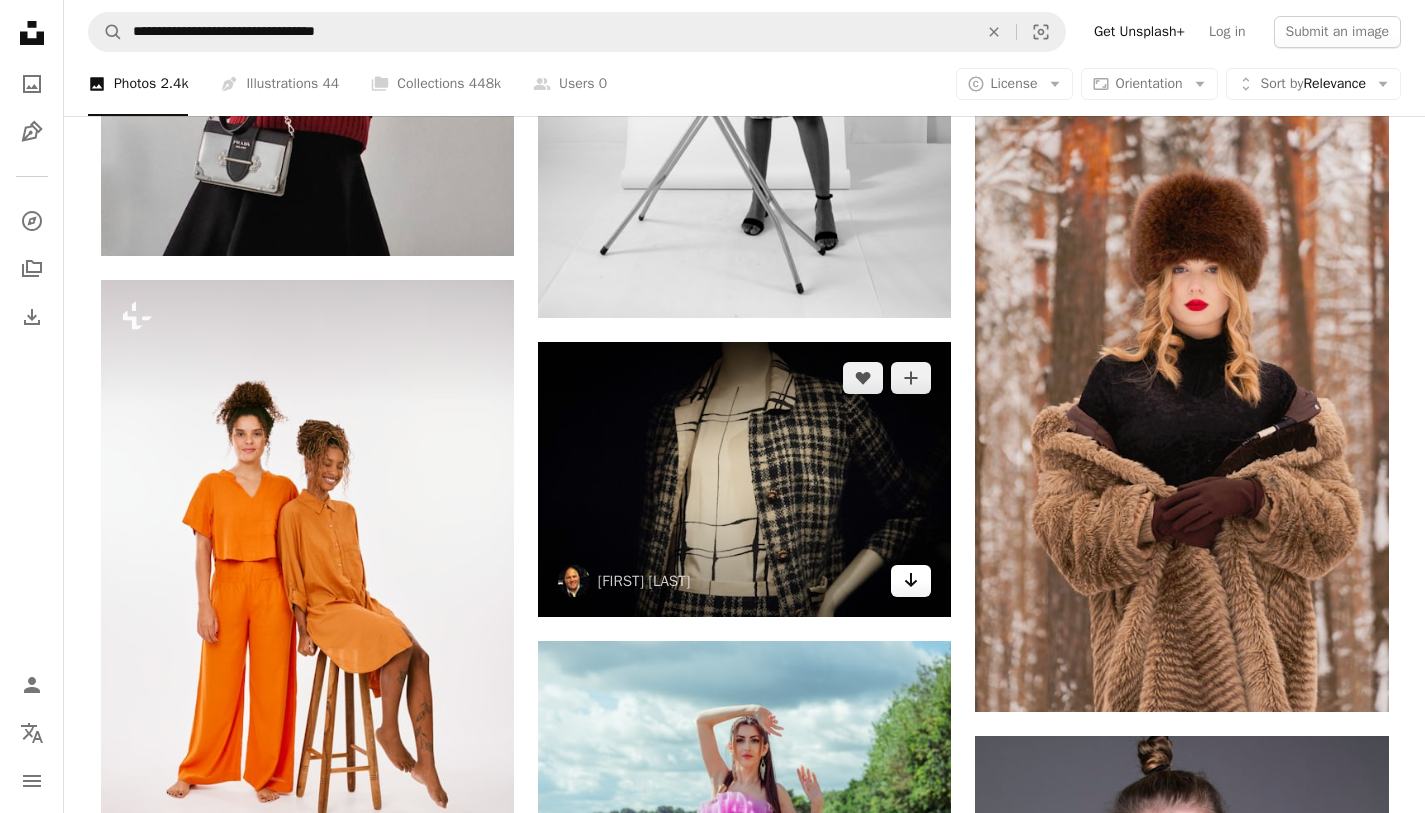 click on "Arrow pointing down" 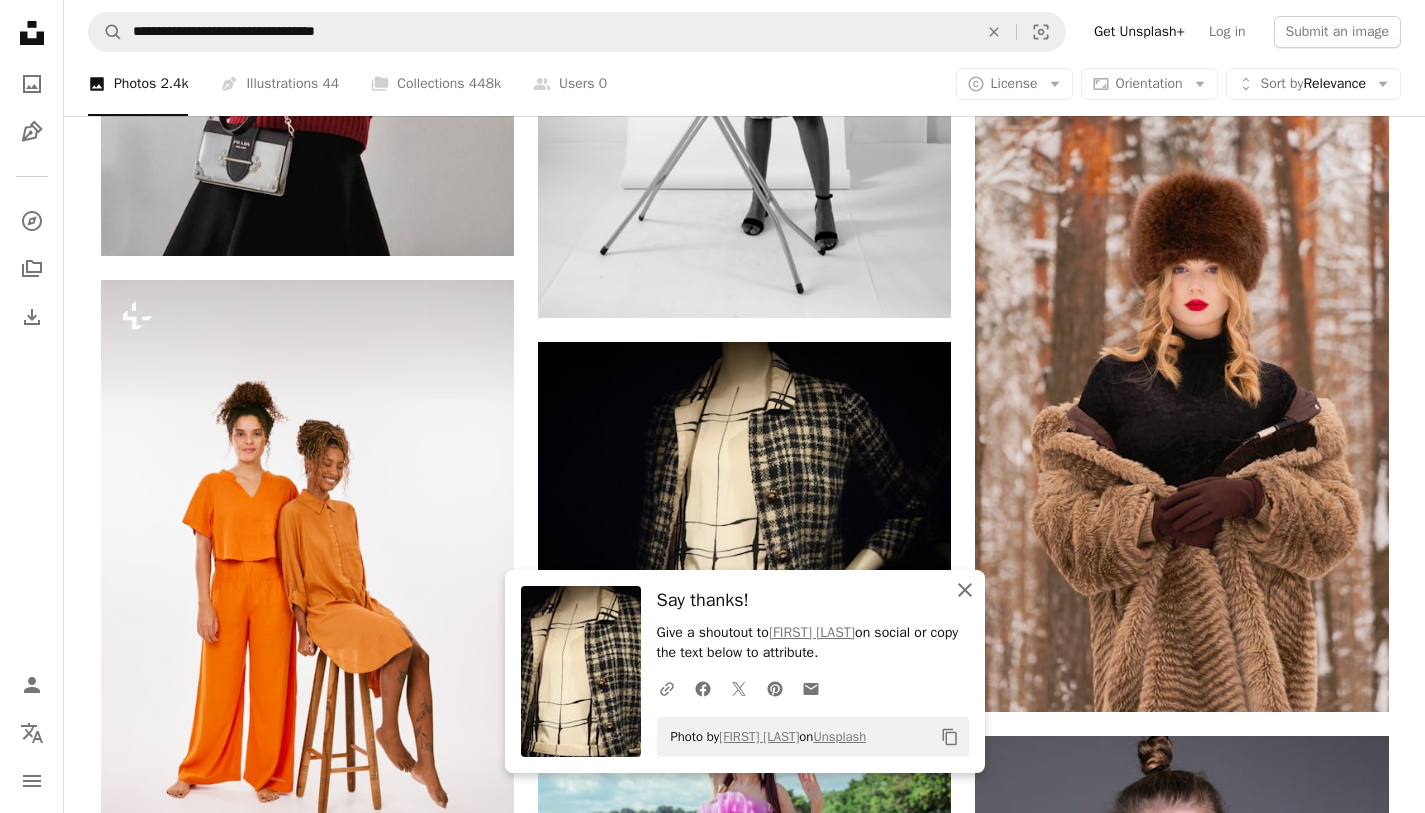click 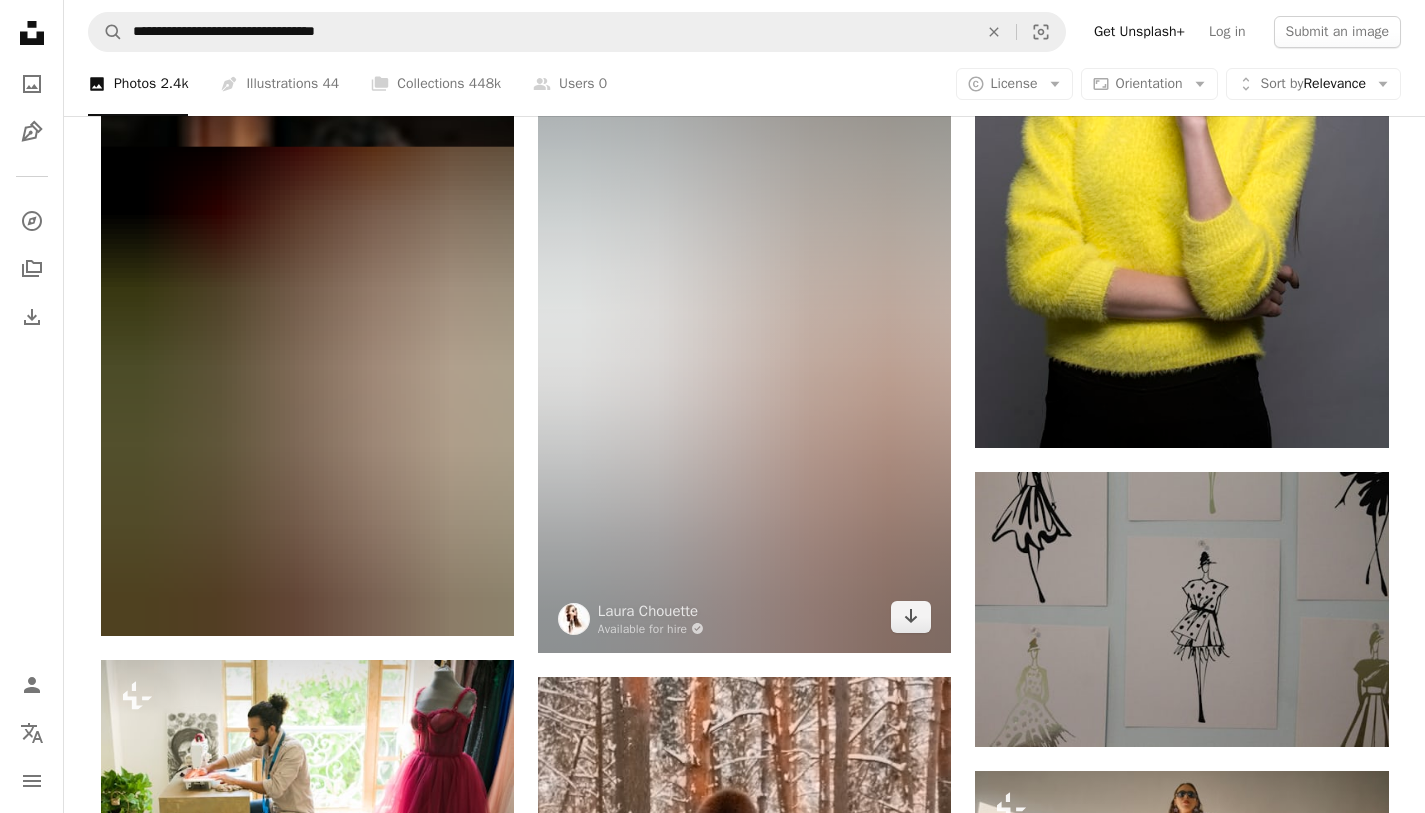 scroll, scrollTop: 23460, scrollLeft: 0, axis: vertical 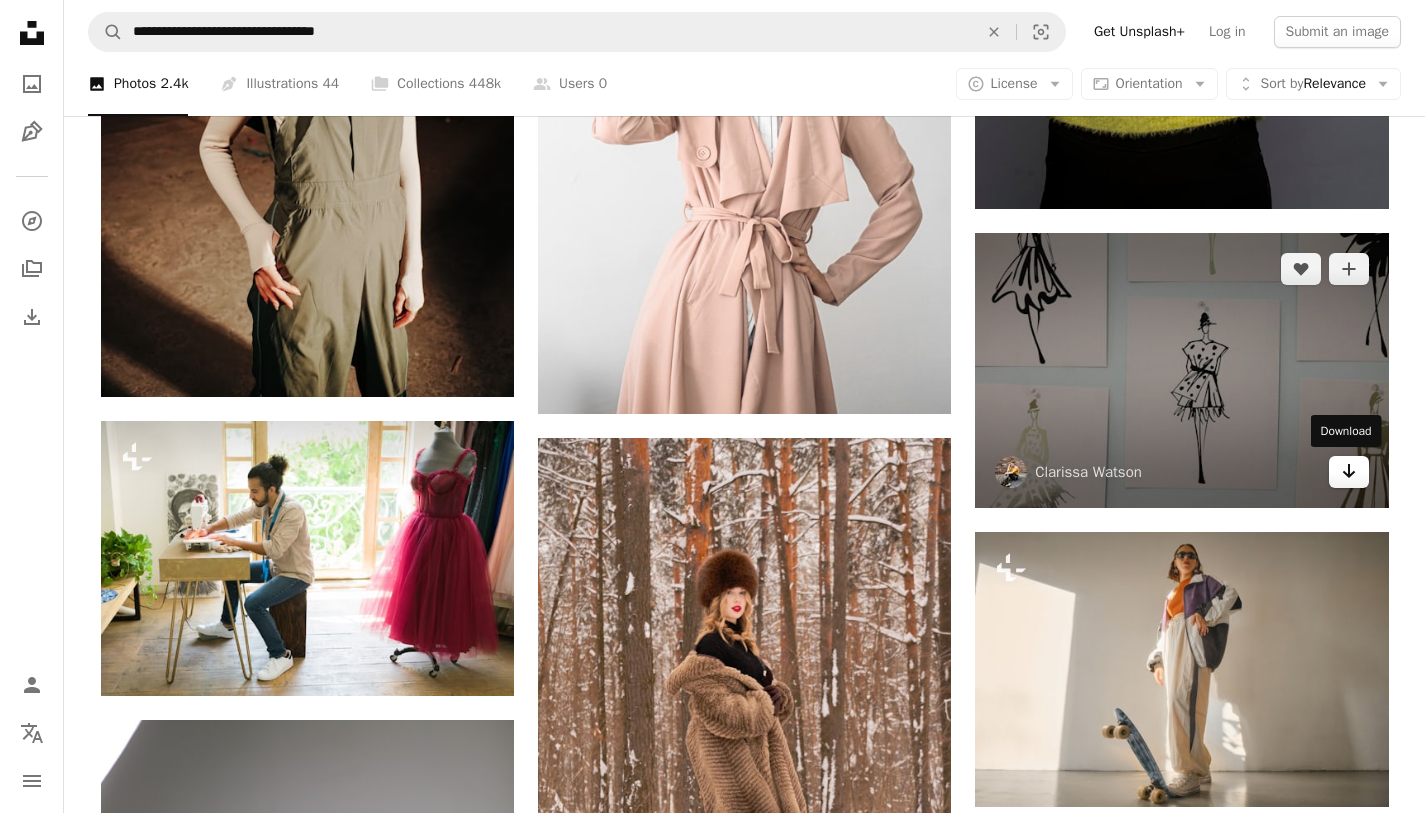 click on "Arrow pointing down" at bounding box center (1349, 472) 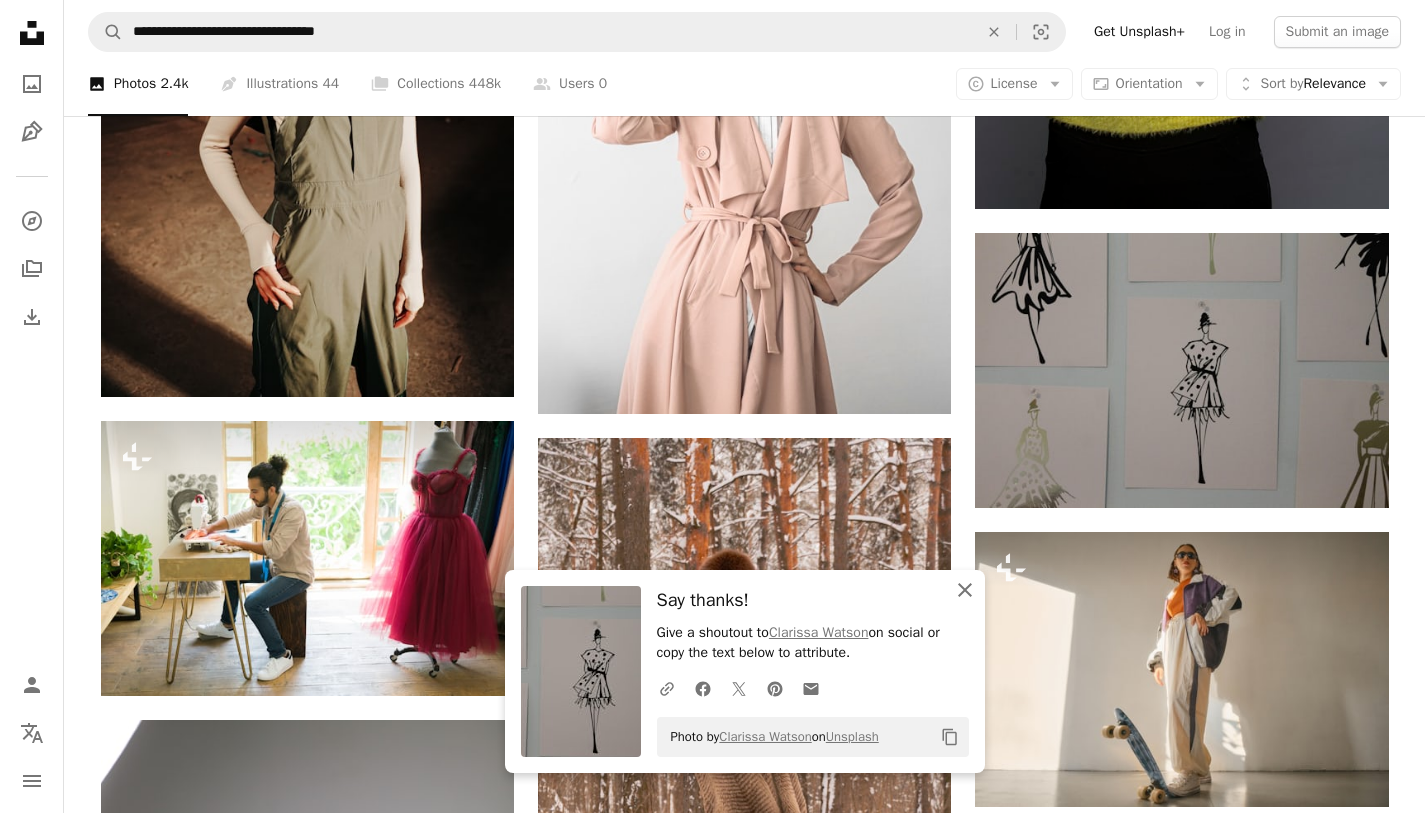 click on "An X shape" 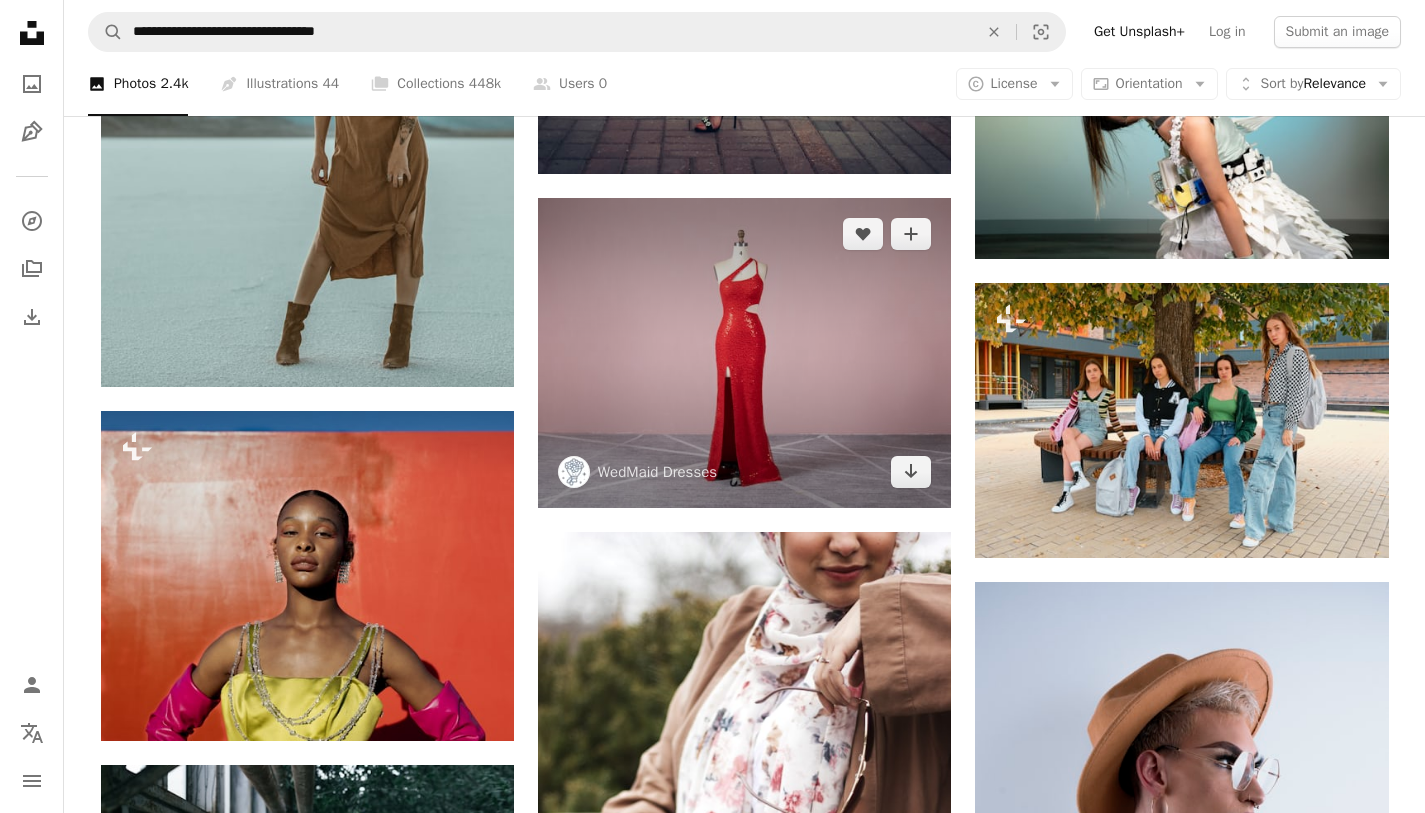 scroll, scrollTop: 25022, scrollLeft: 0, axis: vertical 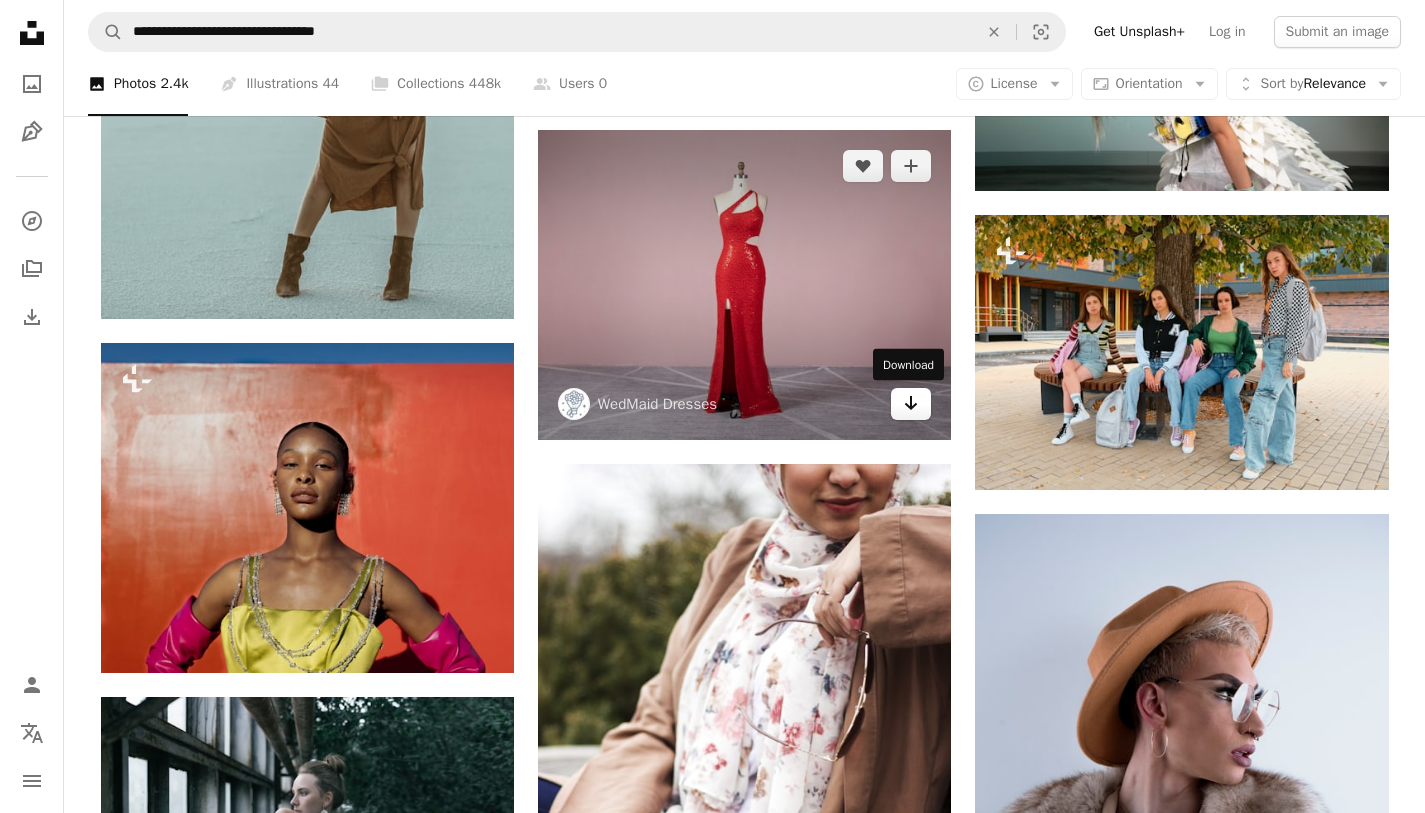 click on "Arrow pointing down" 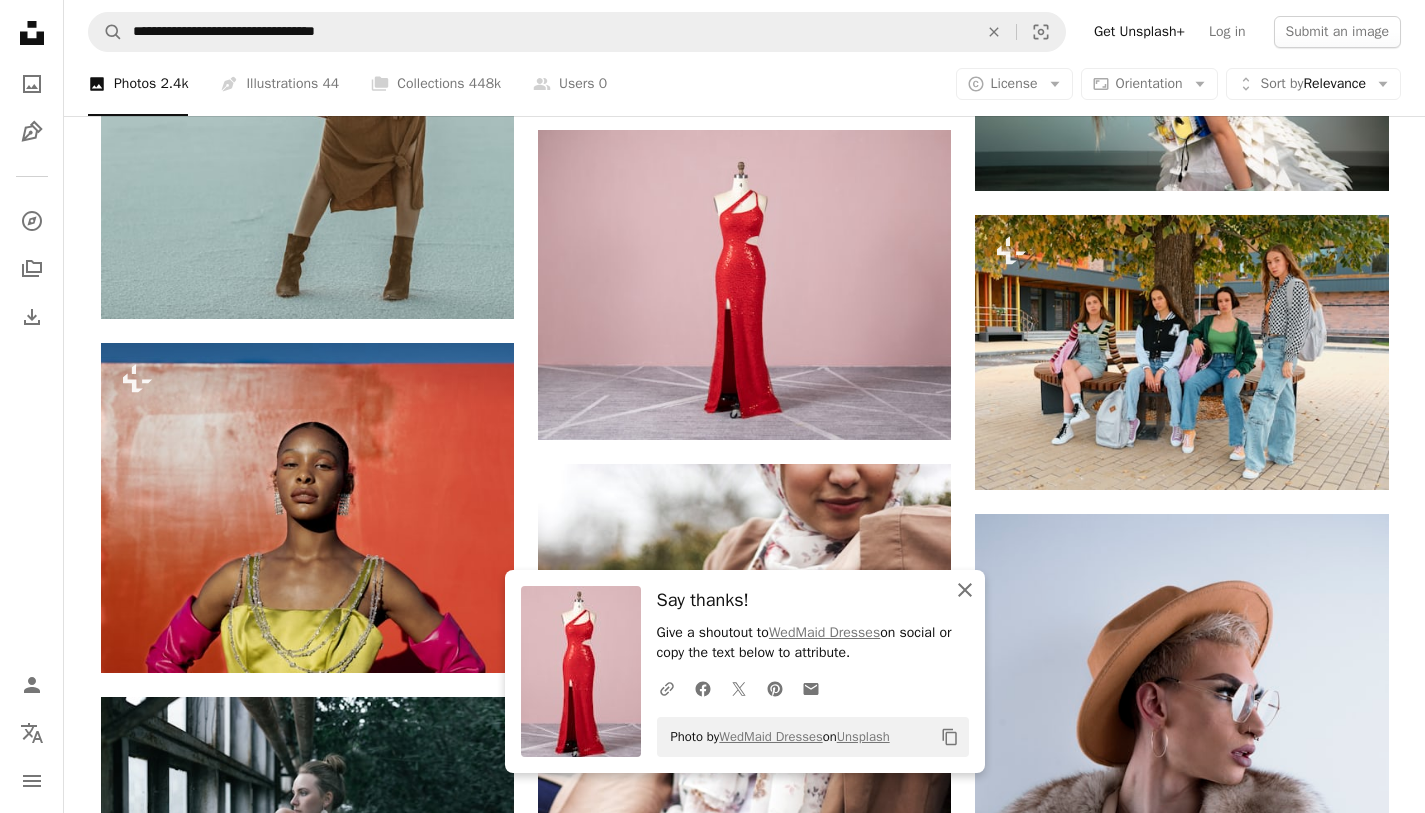 click on "An X shape" 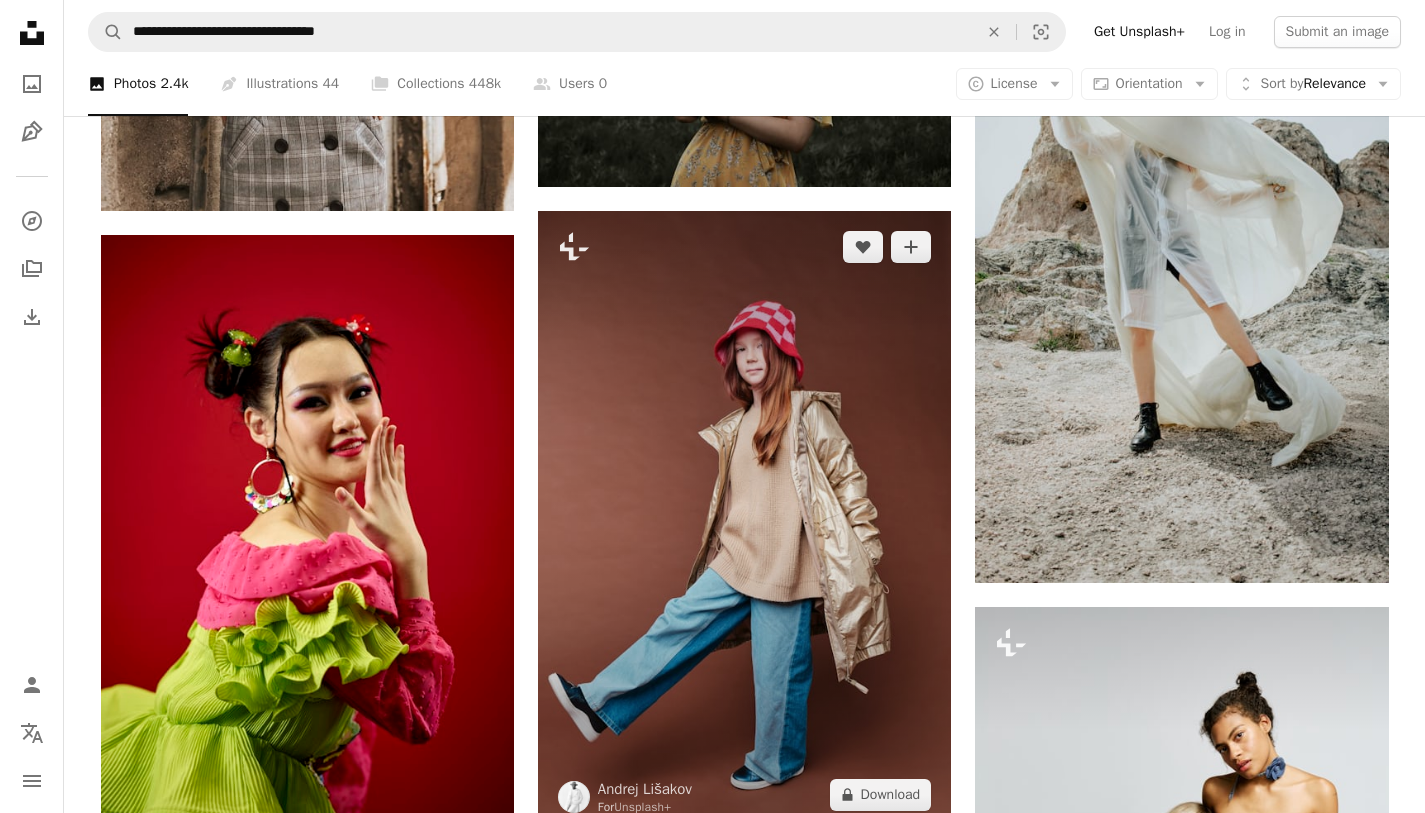 scroll, scrollTop: 29875, scrollLeft: 0, axis: vertical 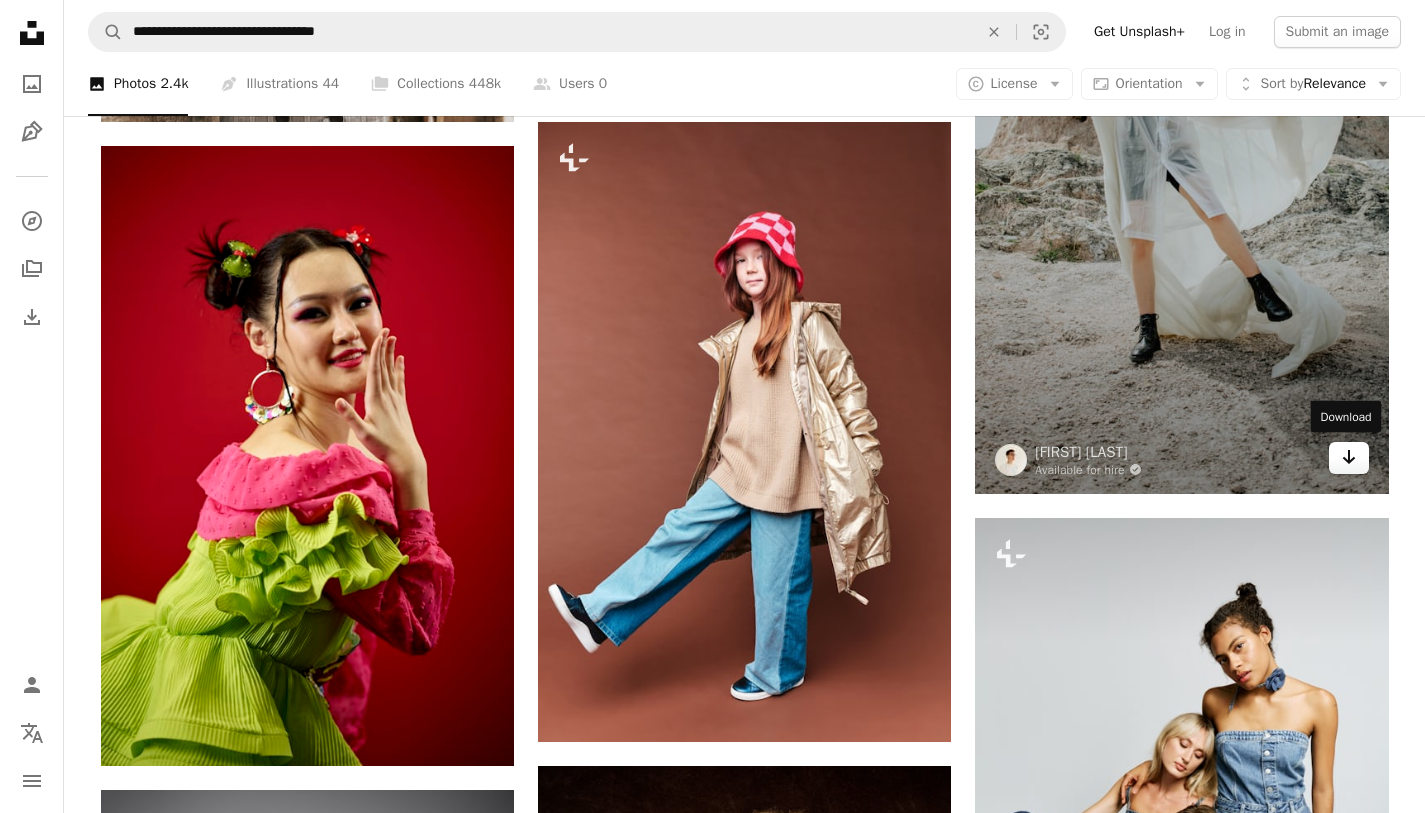 click on "Arrow pointing down" 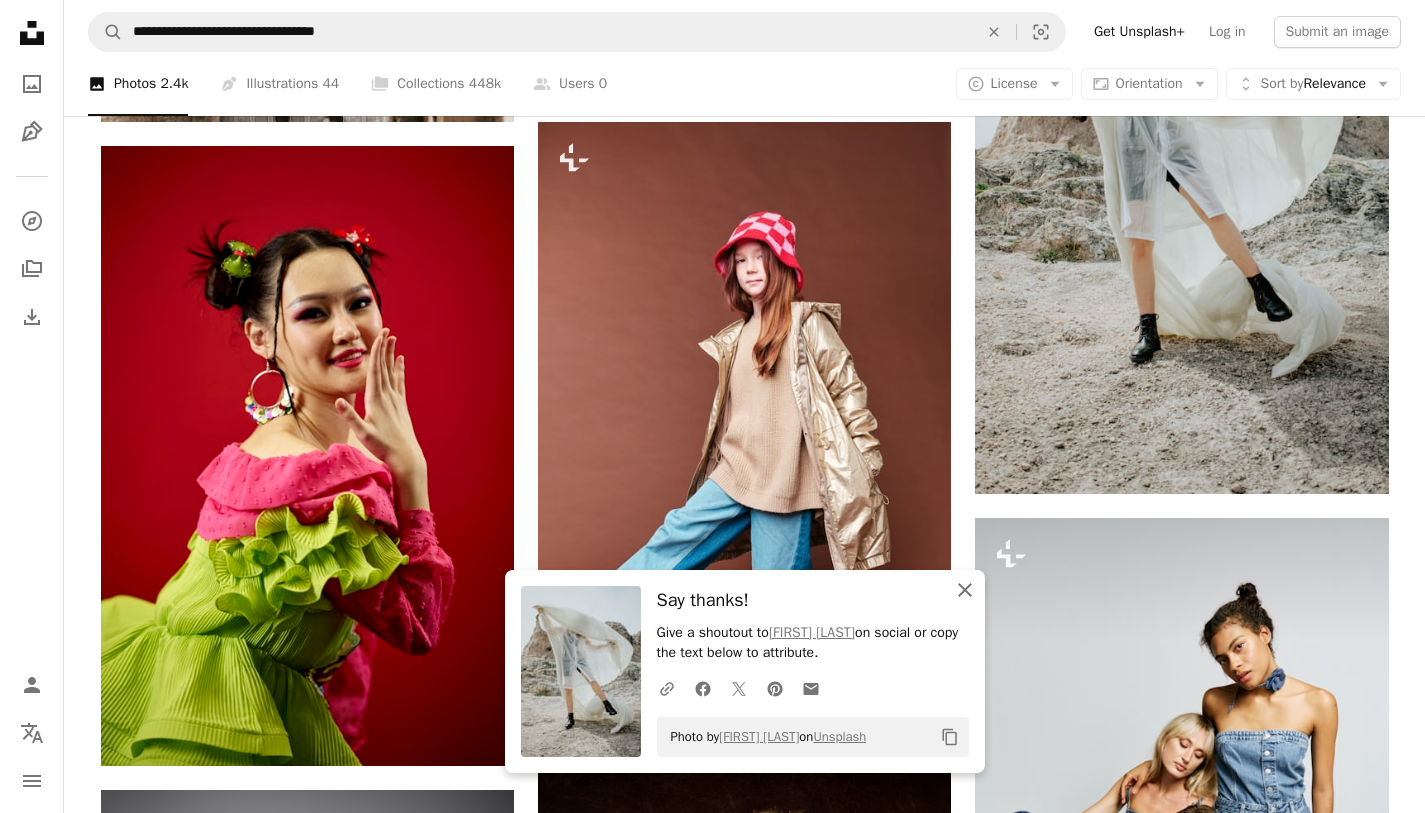 click 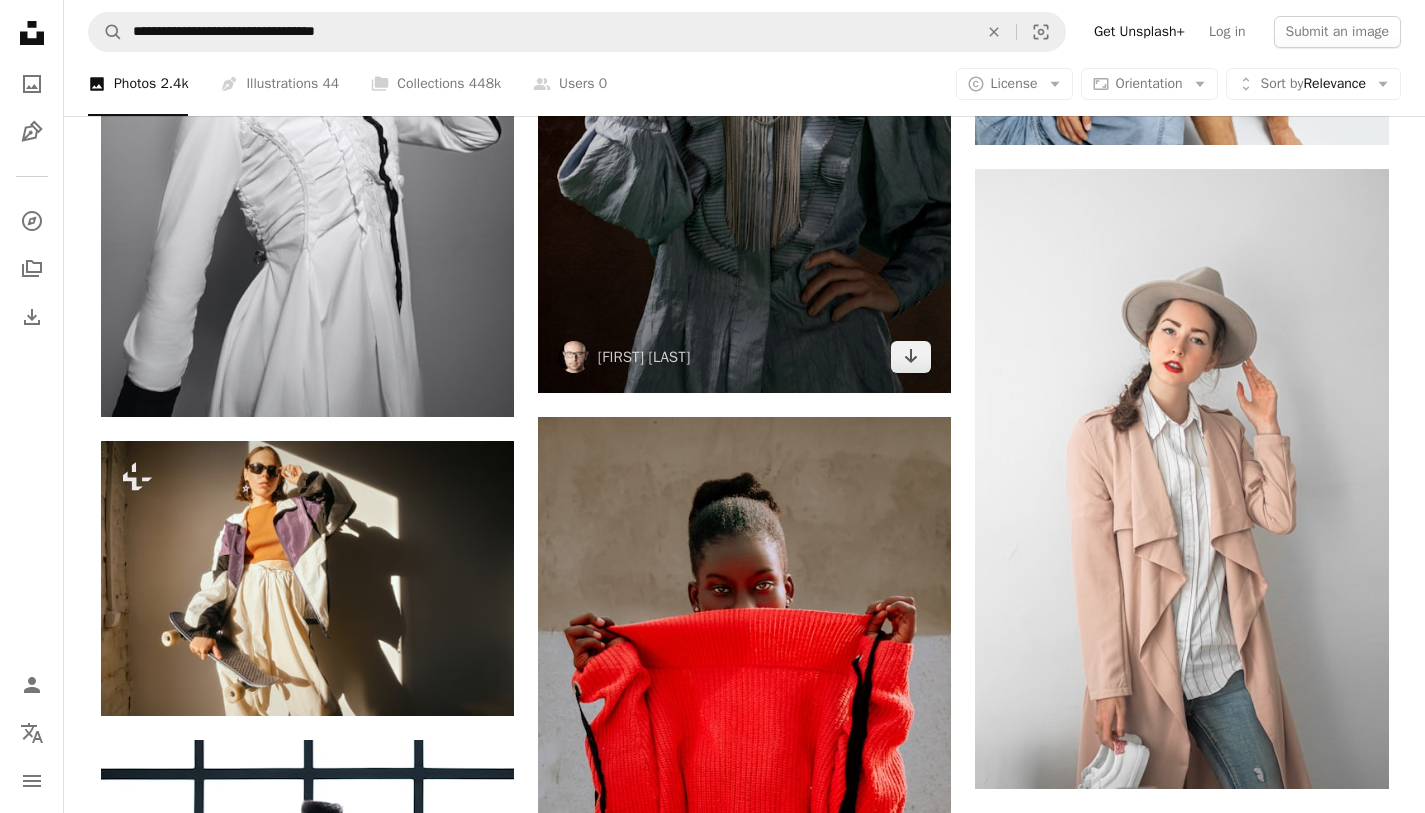 scroll, scrollTop: 31151, scrollLeft: 0, axis: vertical 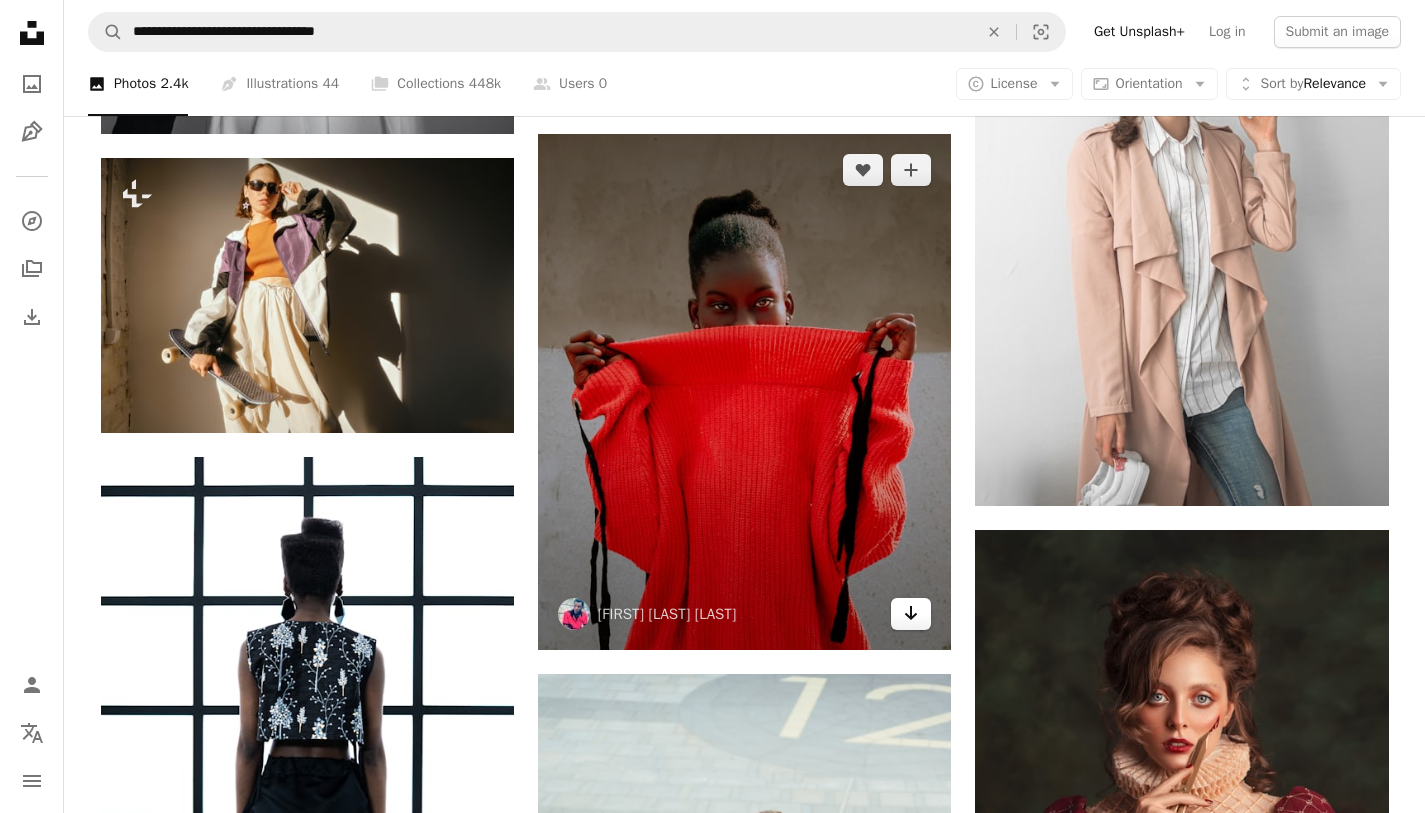 click on "Arrow pointing down" at bounding box center [911, 614] 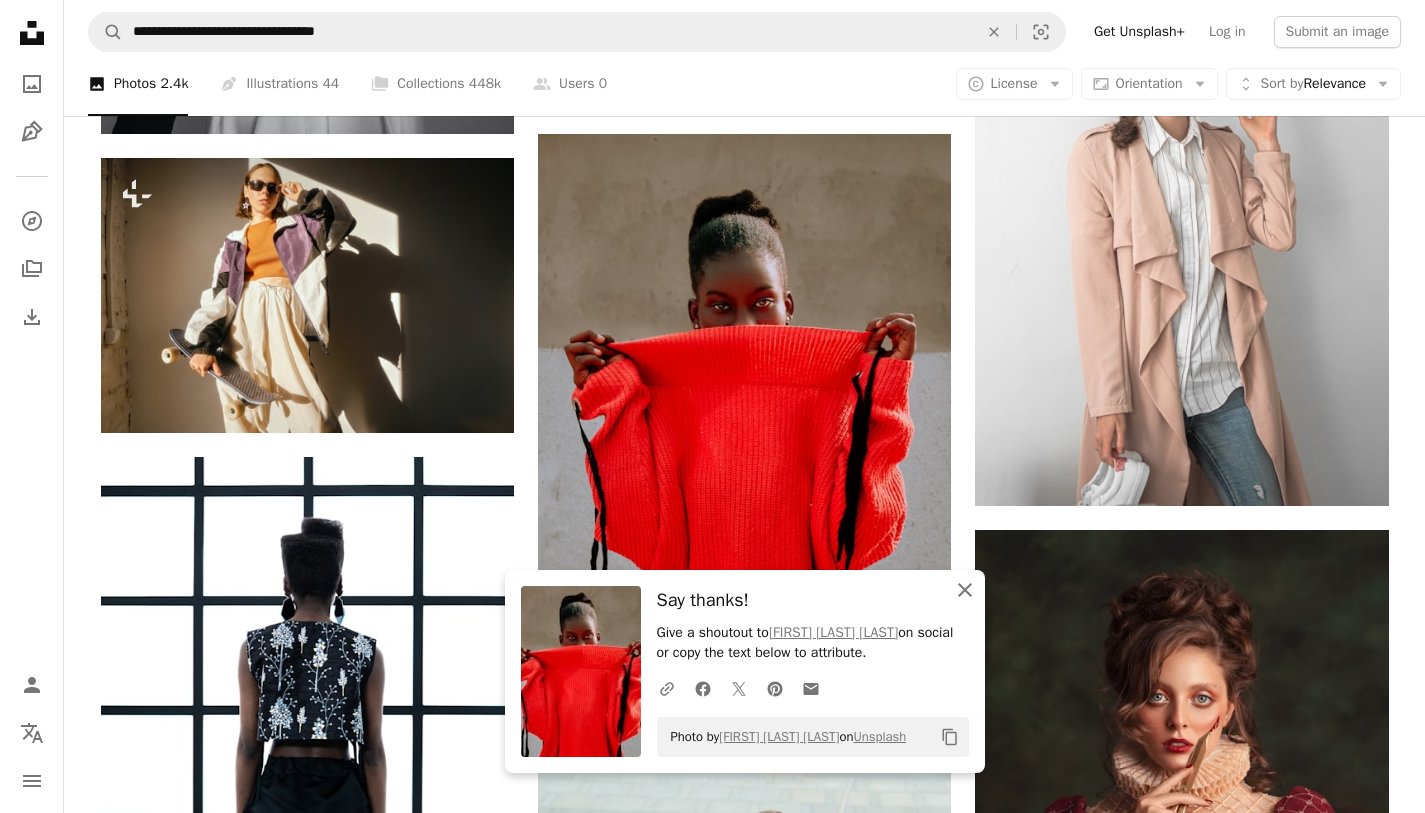 drag, startPoint x: 959, startPoint y: 591, endPoint x: 861, endPoint y: 617, distance: 101.390335 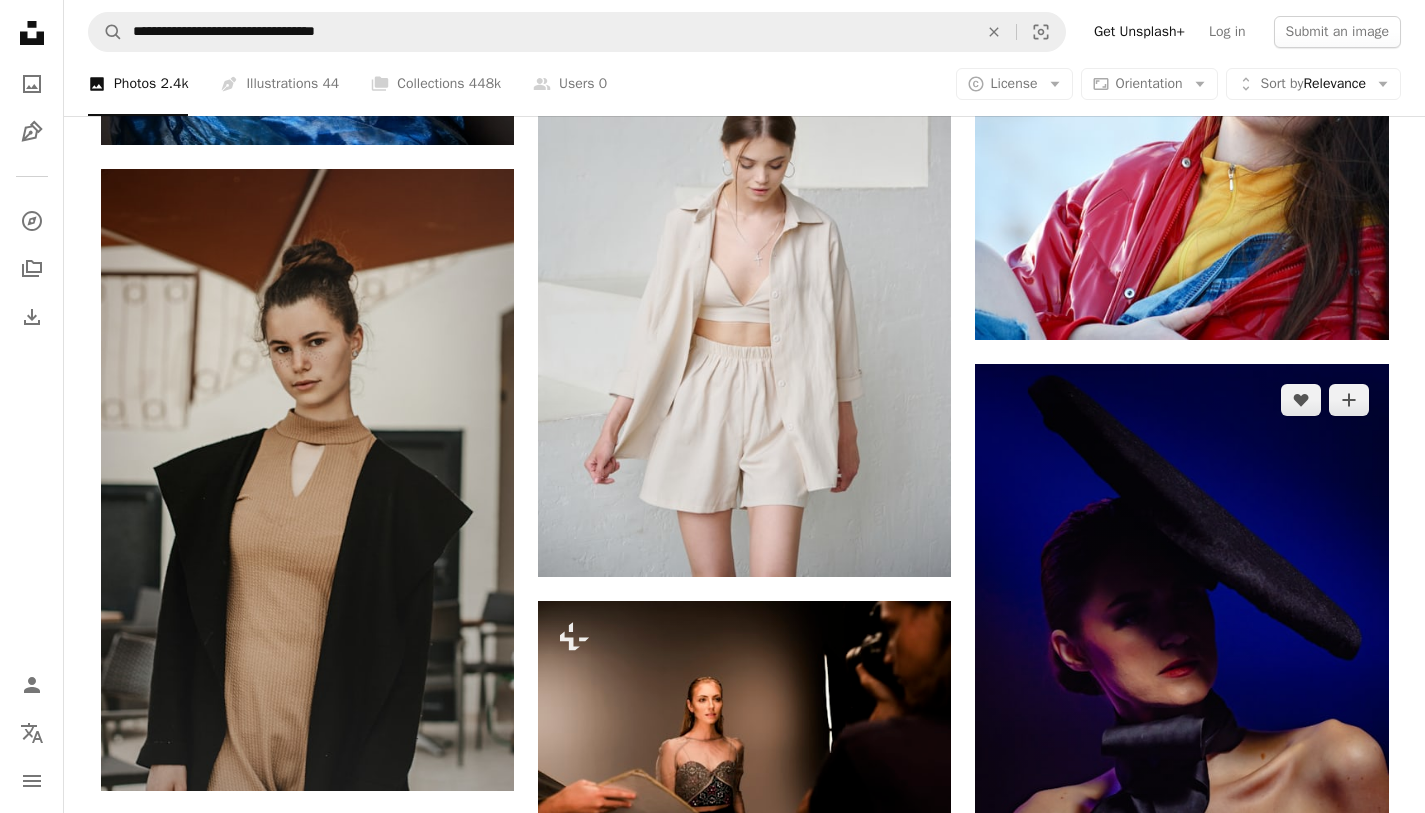 scroll, scrollTop: 35296, scrollLeft: 0, axis: vertical 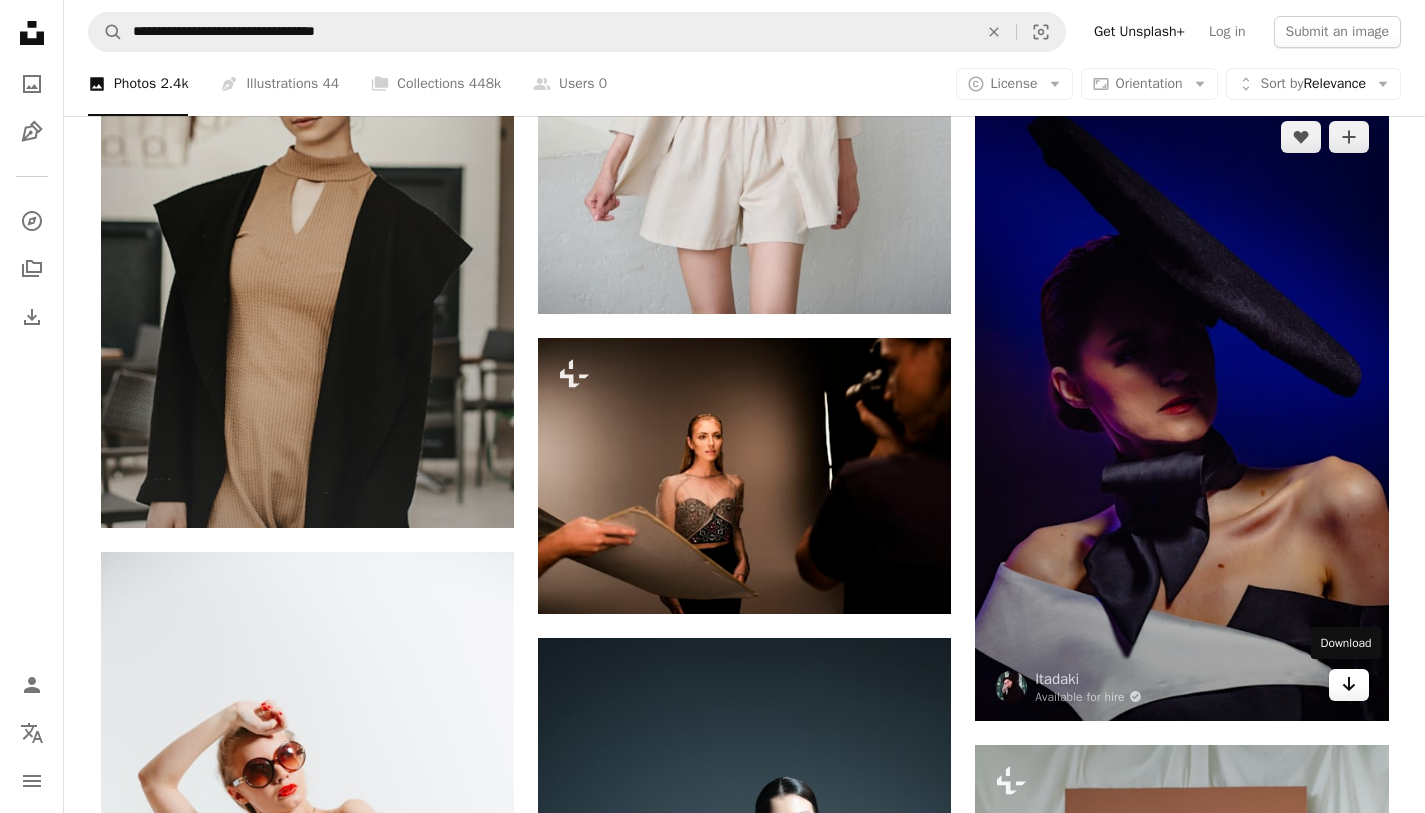 click 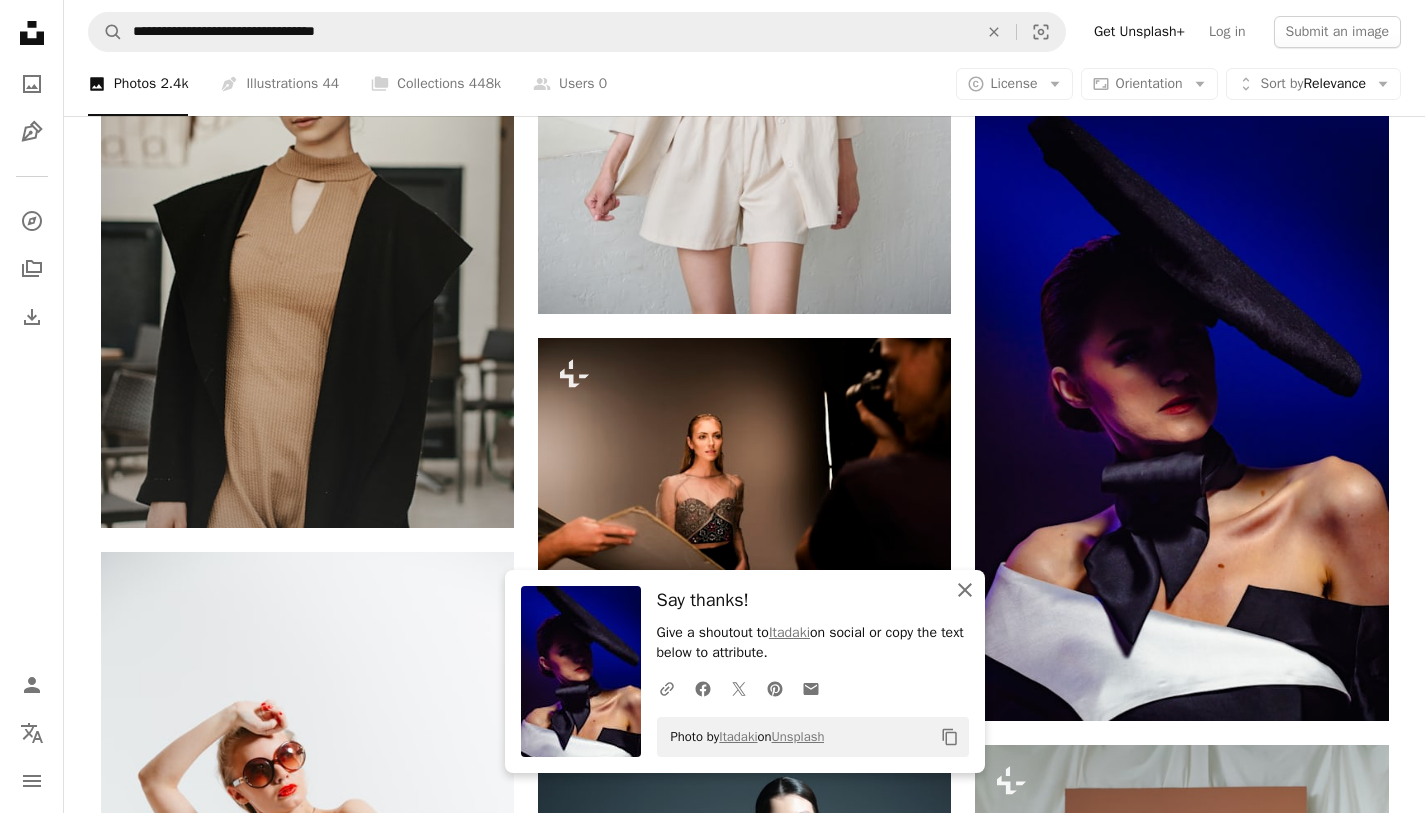 click 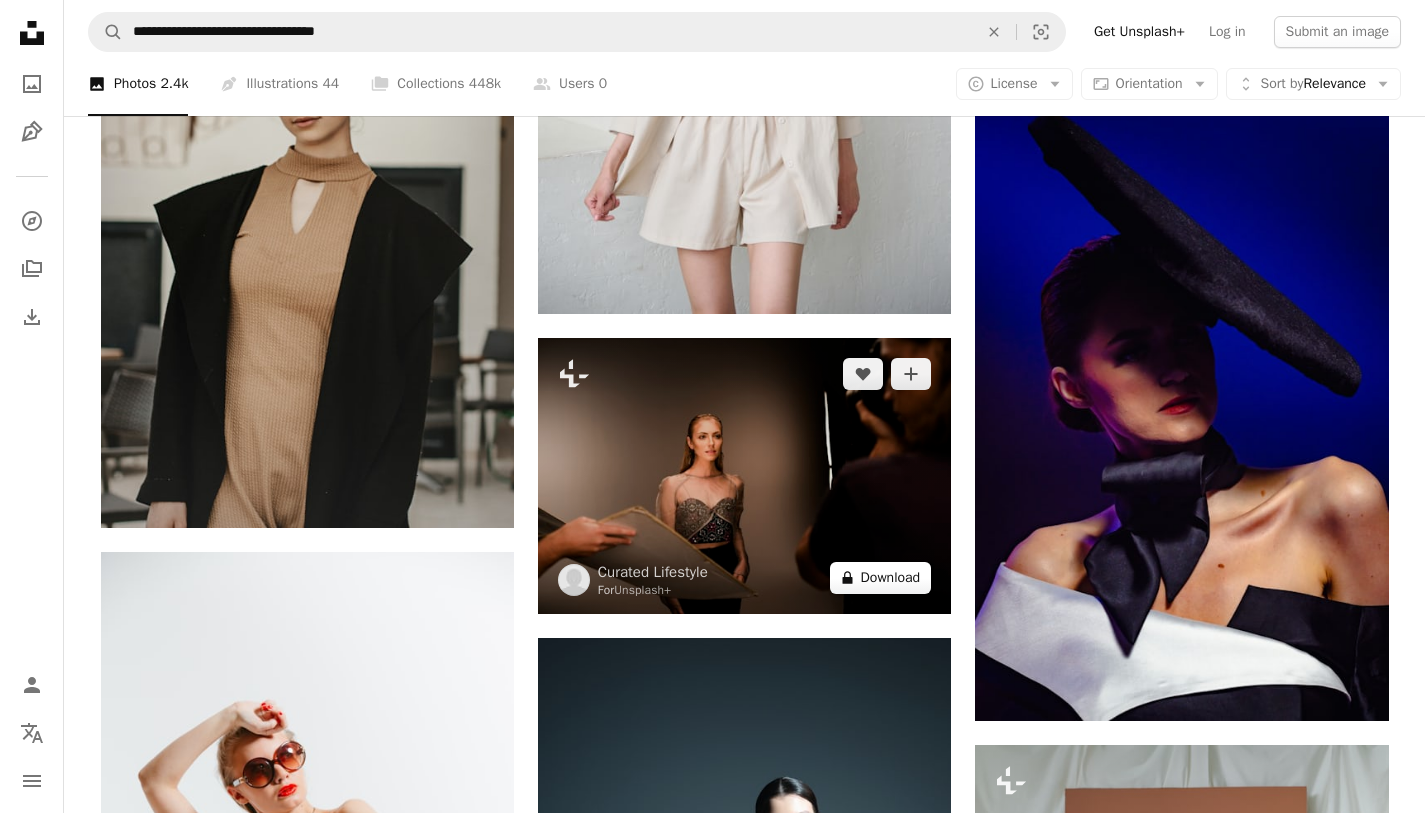 click on "A lock   Download" at bounding box center (881, 578) 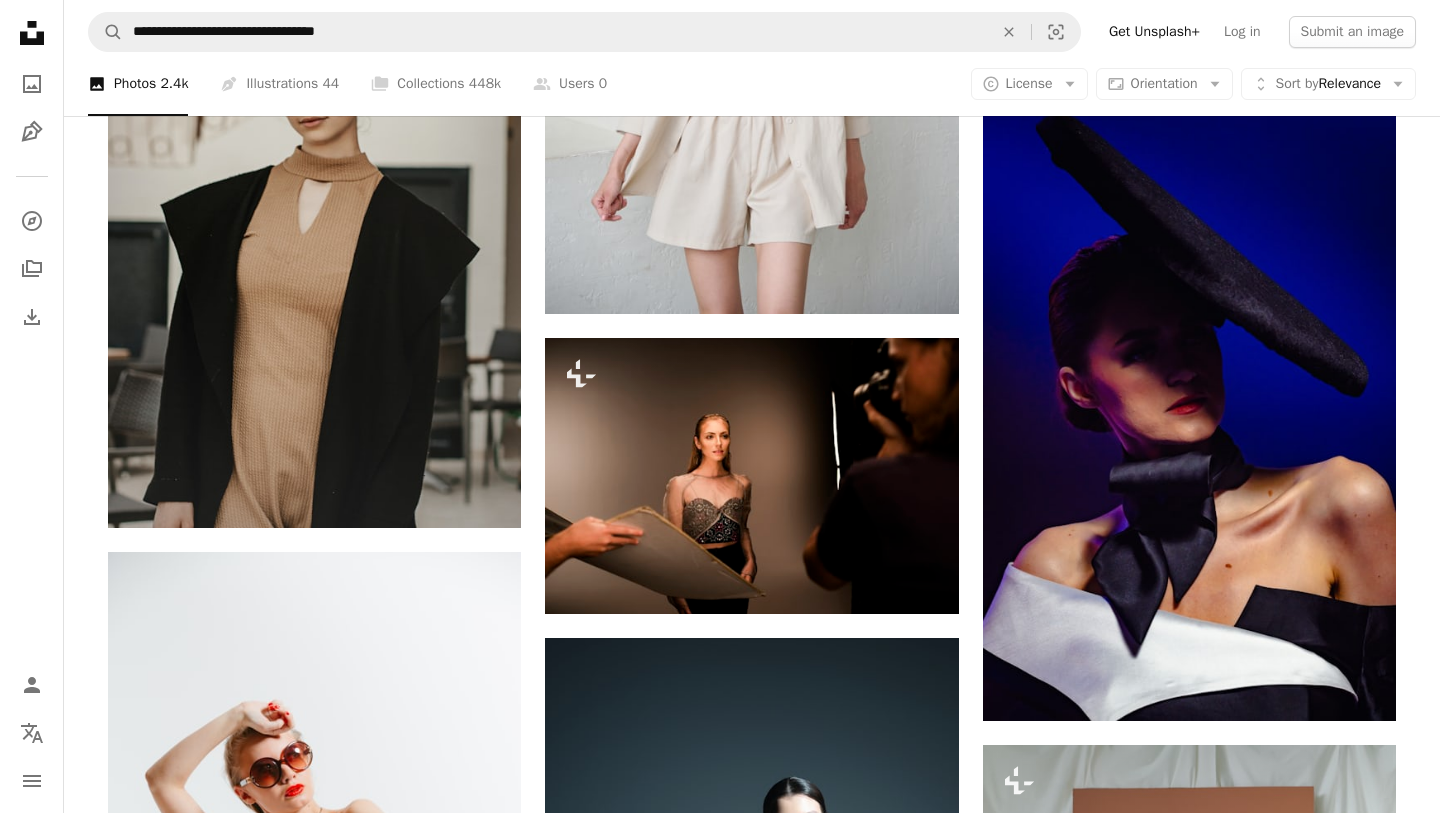 click on "An X shape Premium, ready to use images. Get unlimited access. A plus sign Members-only content added monthly A plus sign Unlimited royalty-free downloads A plus sign Illustrations  New A plus sign Enhanced legal protections yearly 62%  off monthly £16   £13 GBP per month Get  Unsplash+ Switch to yearly  to get  62%  off Taxes where applicable. Renews automatically. Cancel anytime." at bounding box center (720, 5002) 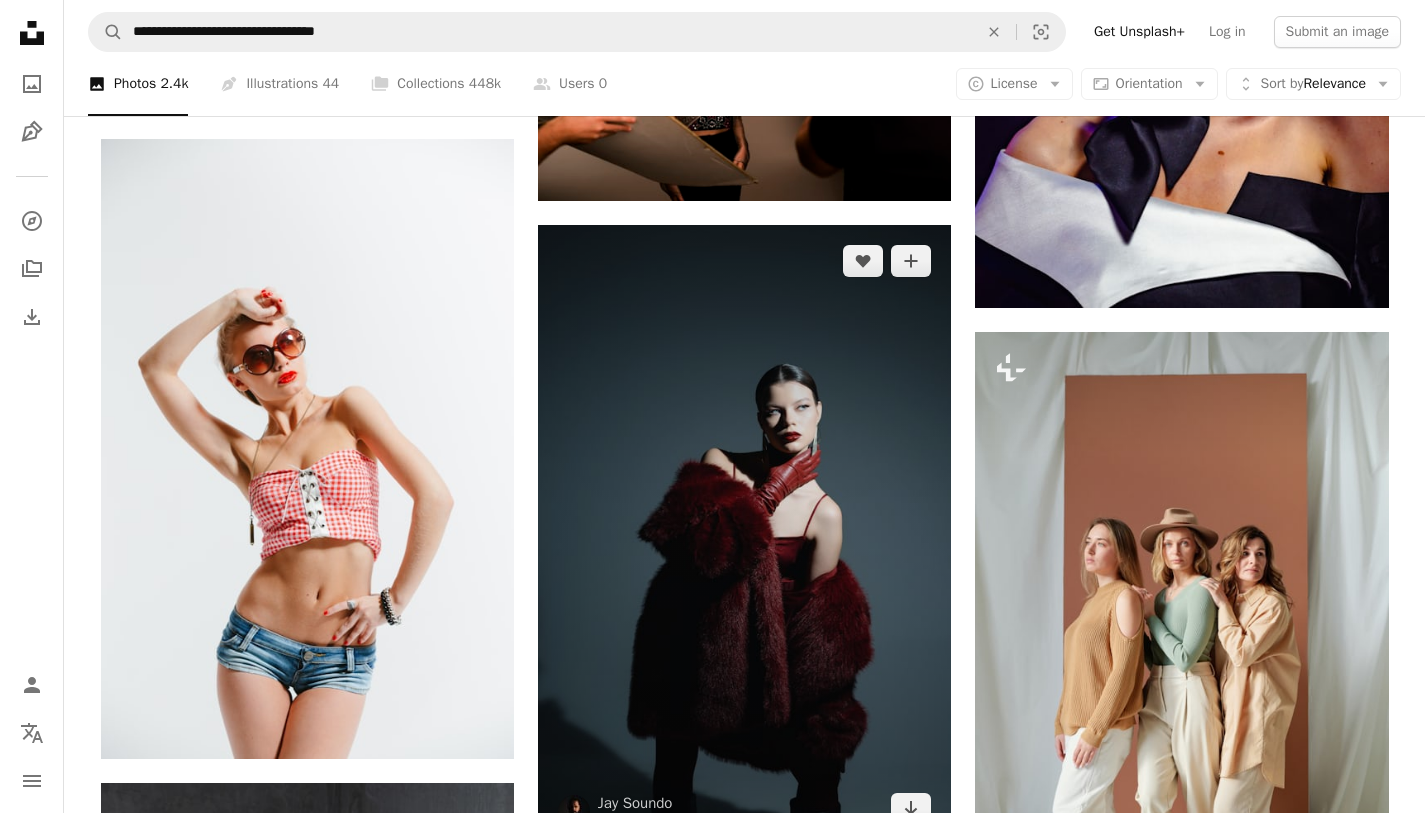scroll, scrollTop: 35870, scrollLeft: 0, axis: vertical 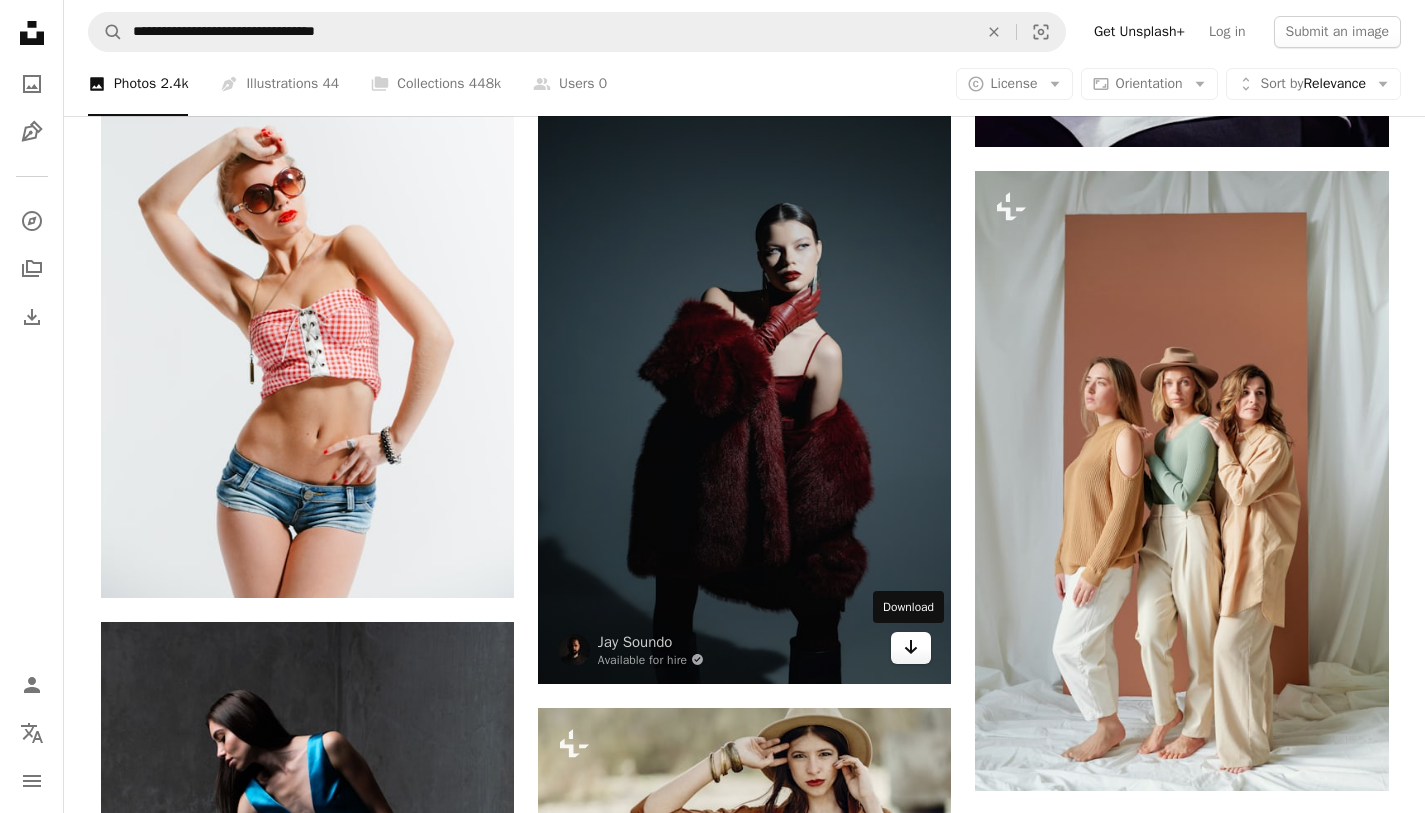 click on "Arrow pointing down" 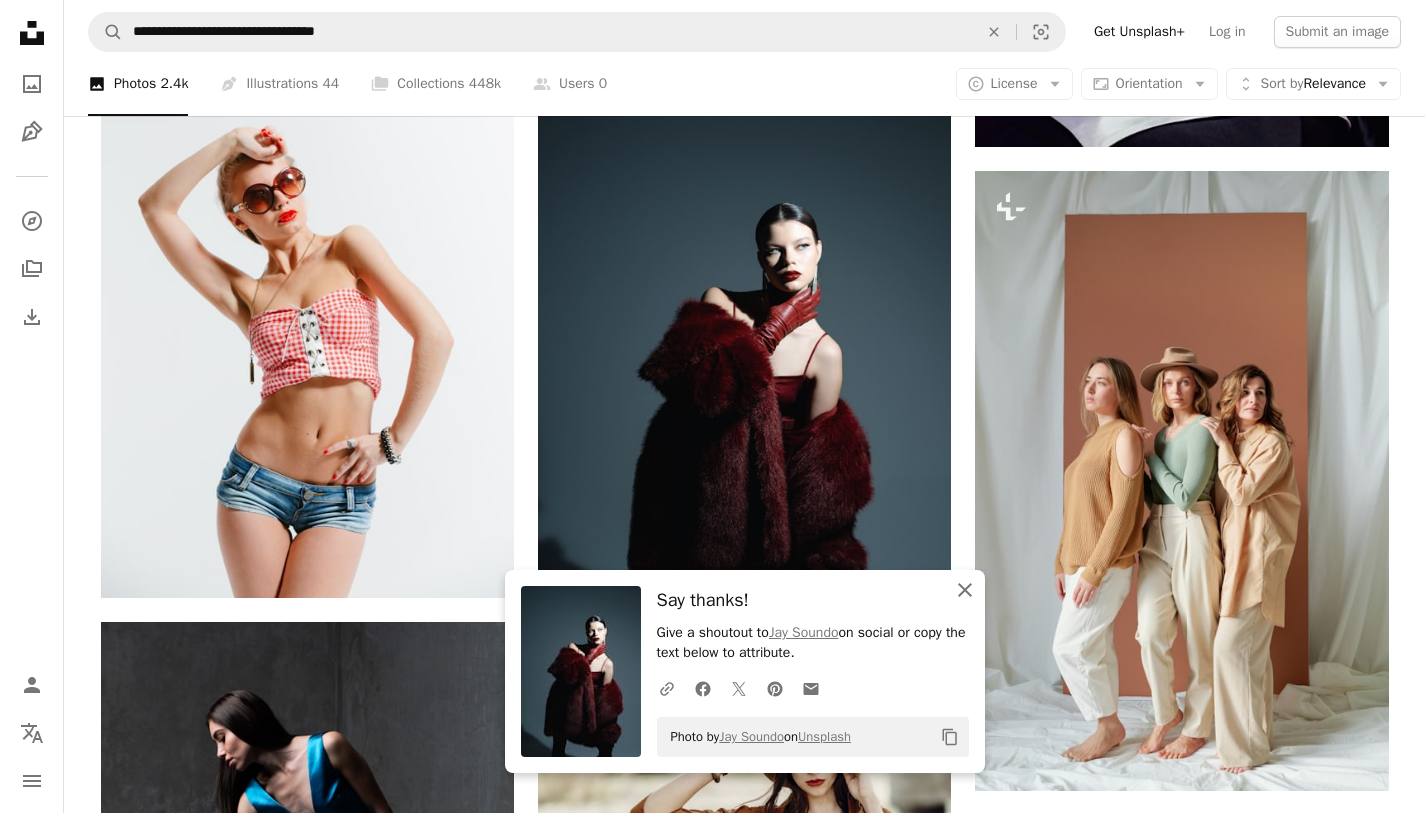 click on "An X shape" 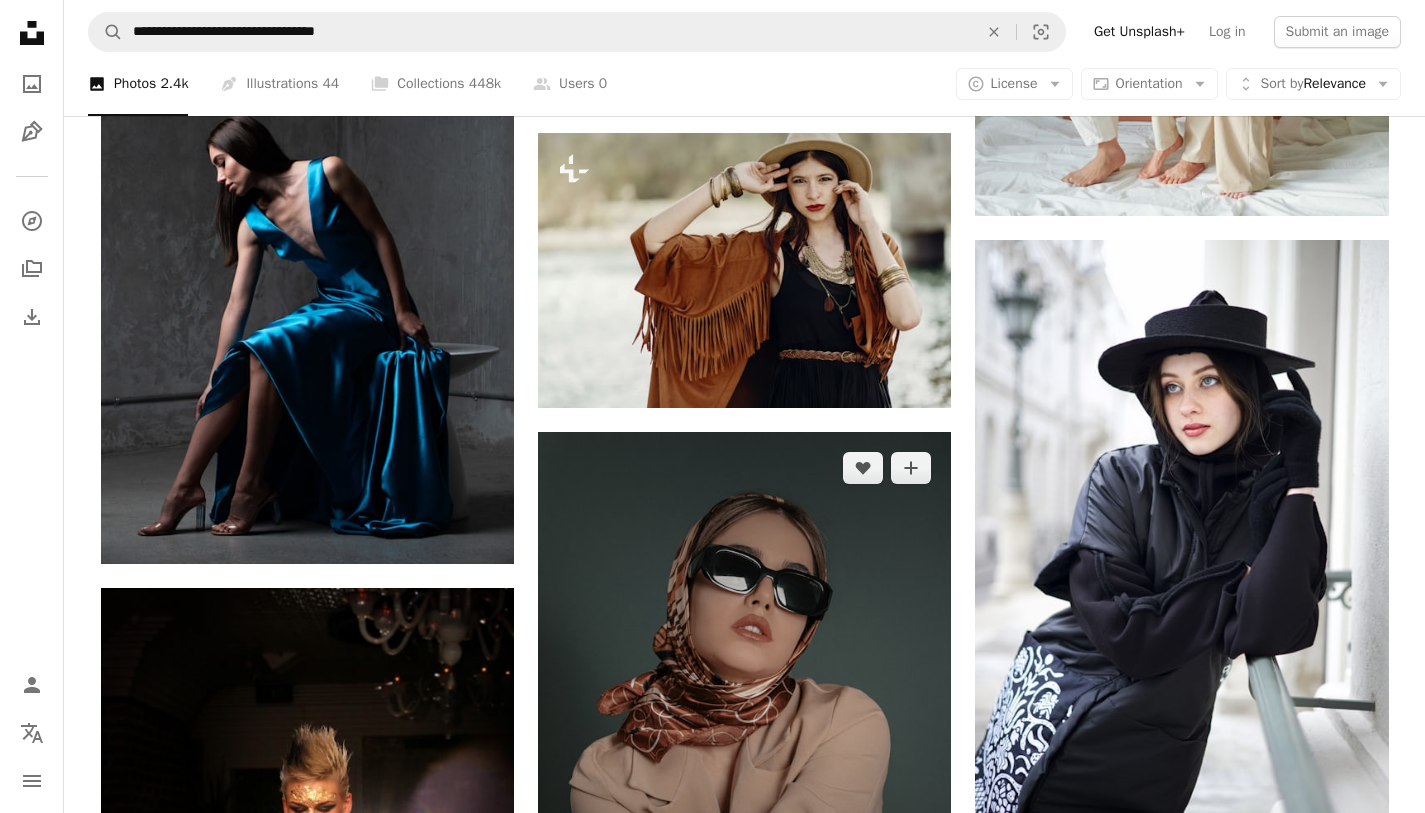 scroll, scrollTop: 36443, scrollLeft: 0, axis: vertical 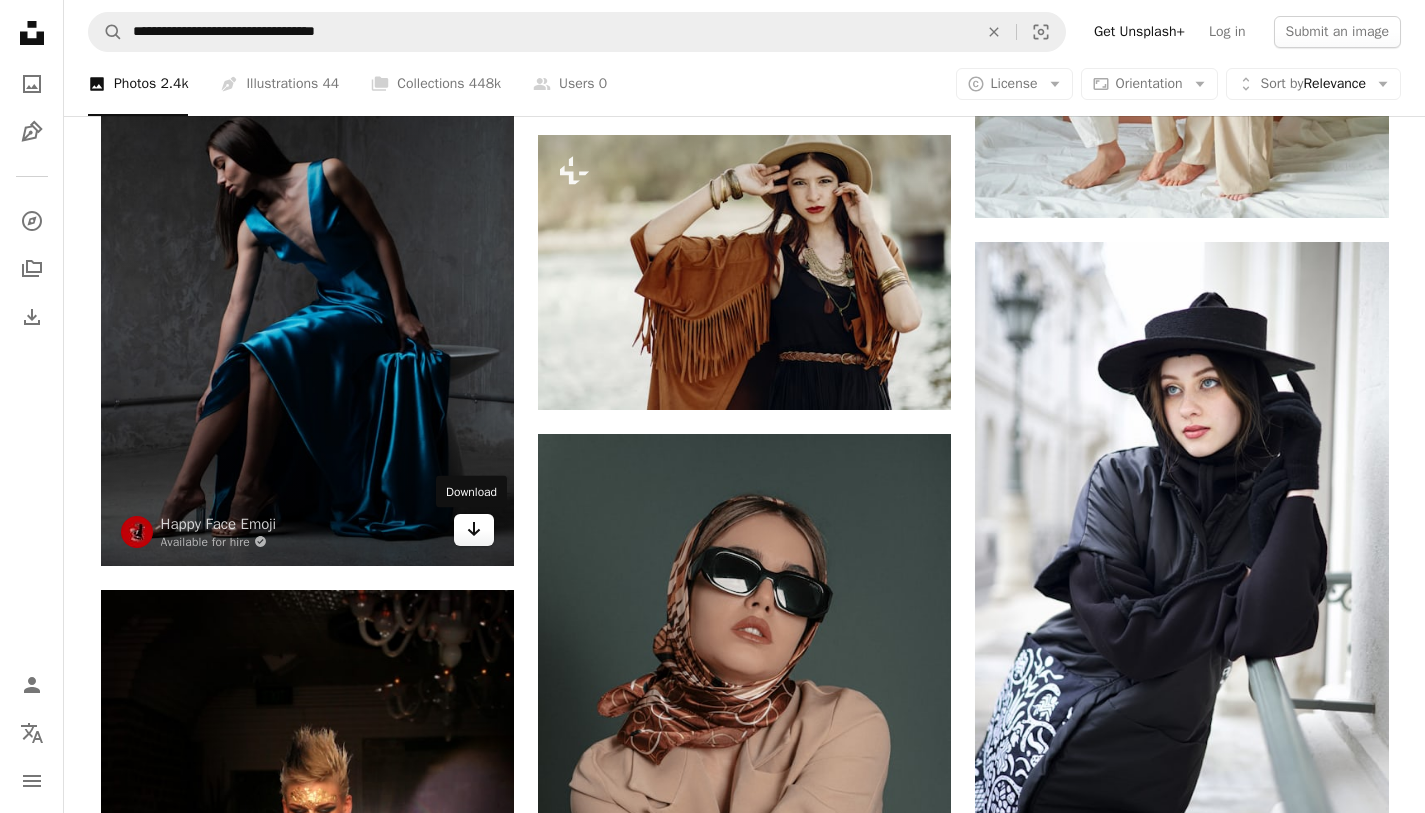 click on "Arrow pointing down" 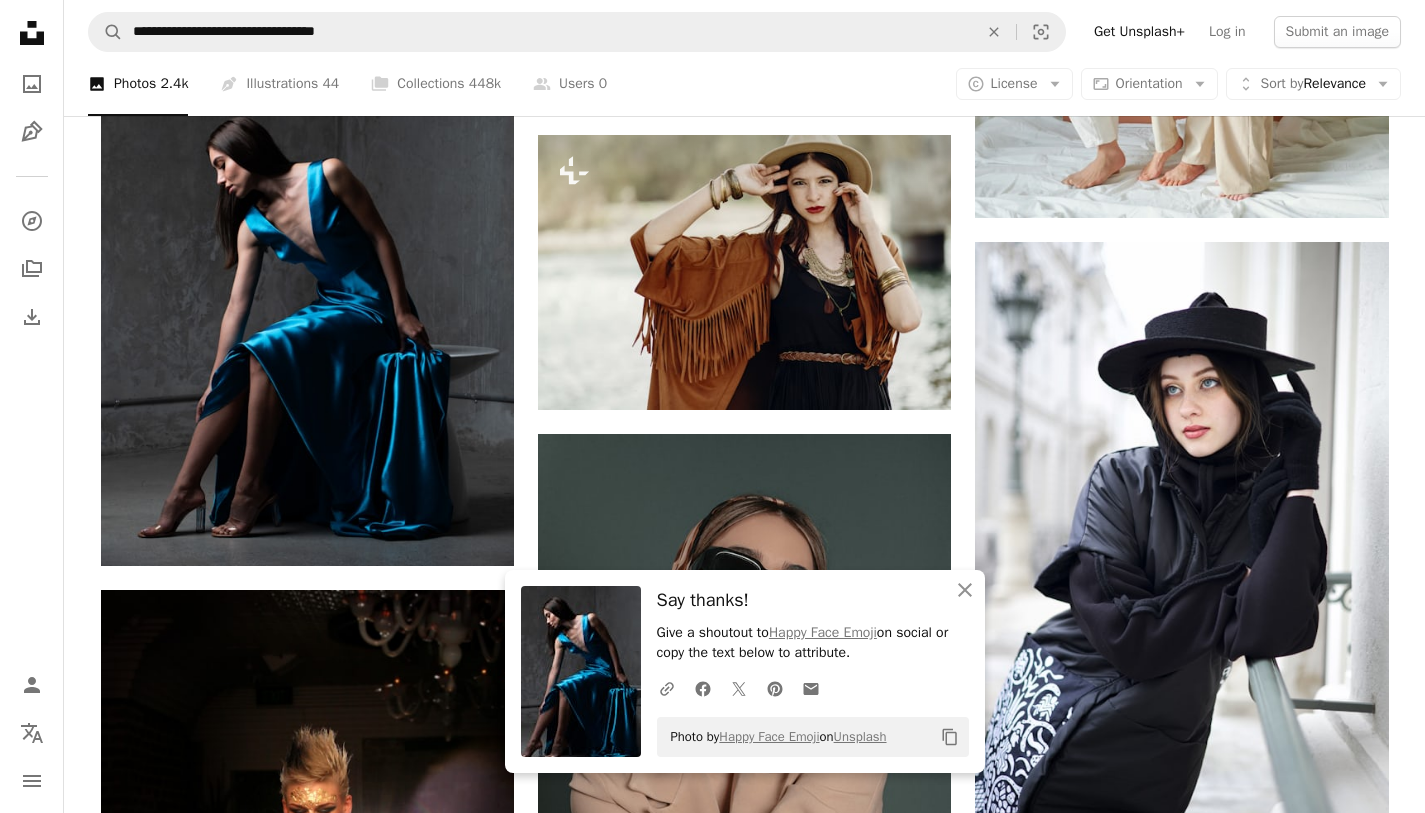 click on "Get Unsplash+" at bounding box center [1139, 32] 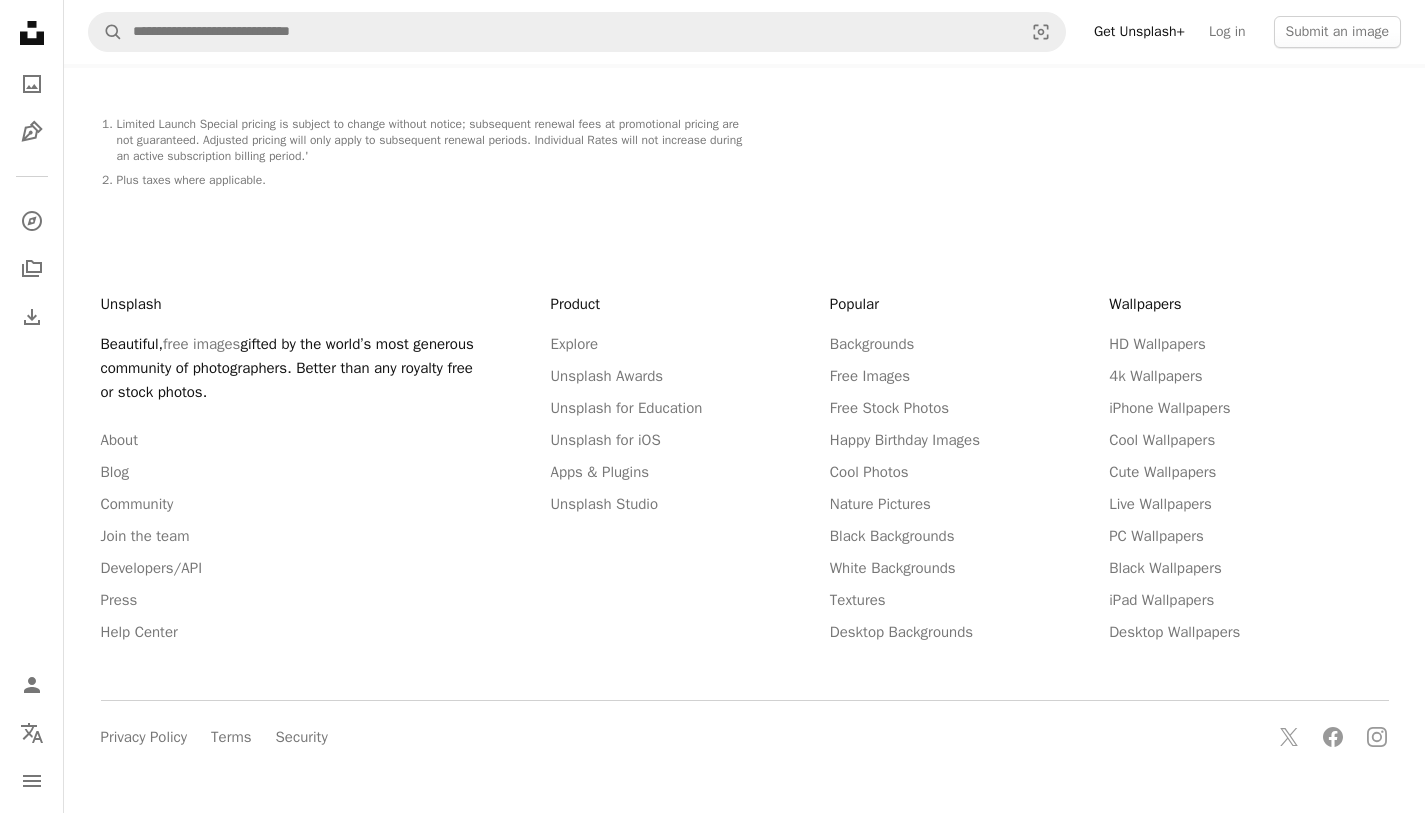 scroll, scrollTop: 0, scrollLeft: 0, axis: both 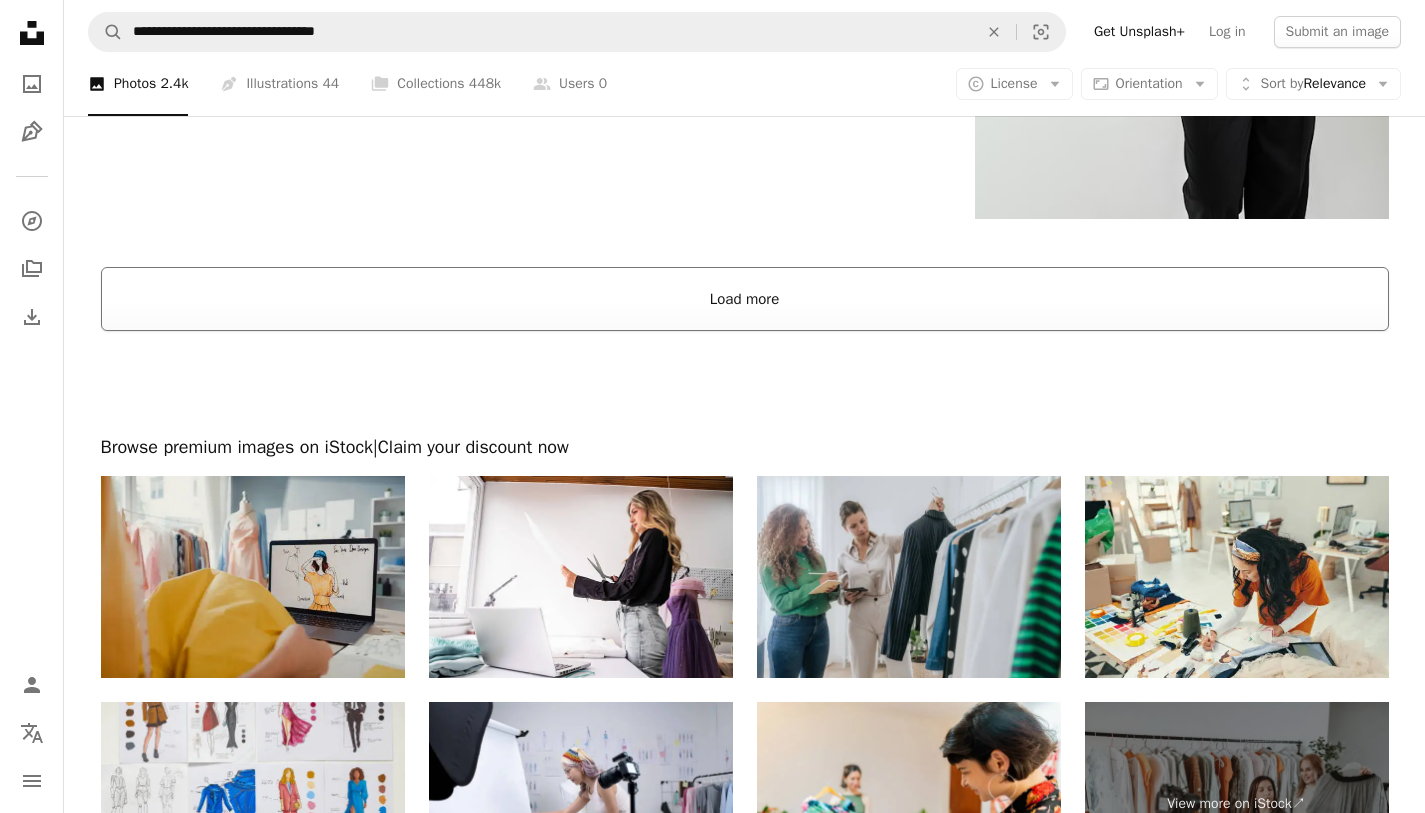 click on "Load more" at bounding box center (745, 299) 